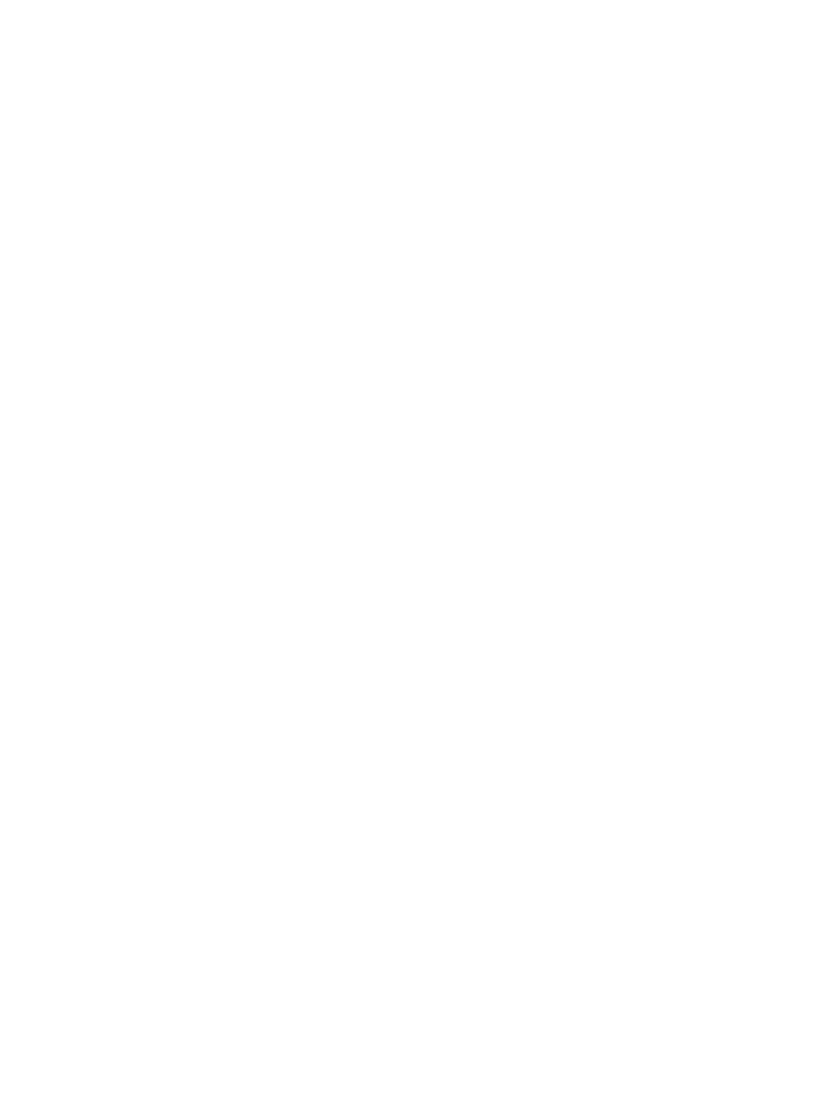 scroll, scrollTop: 0, scrollLeft: 0, axis: both 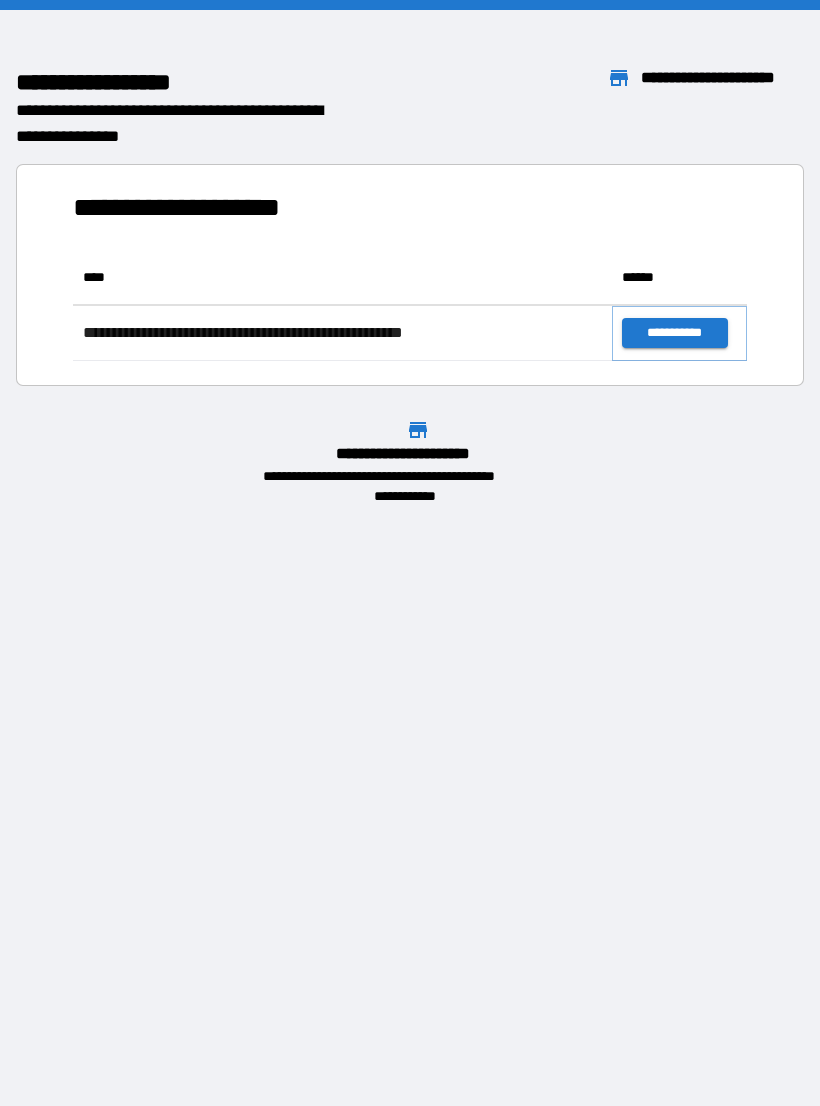 click on "**********" at bounding box center (674, 333) 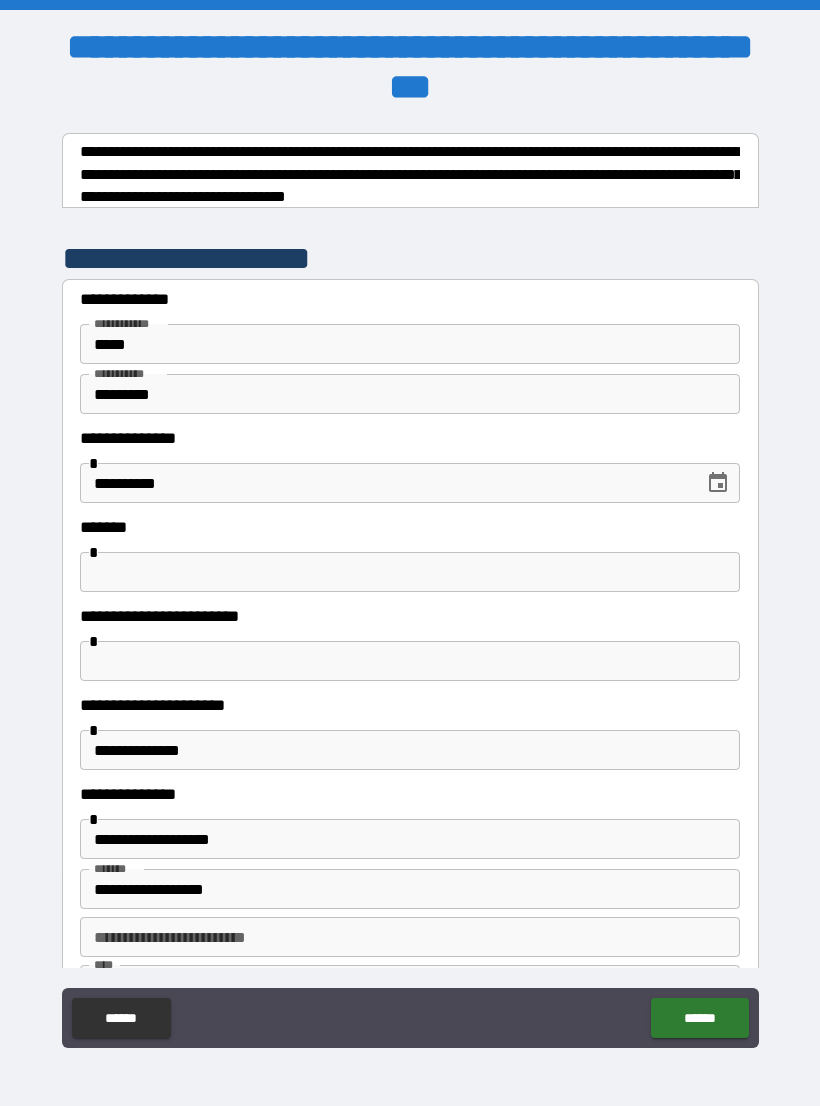 click at bounding box center (410, 572) 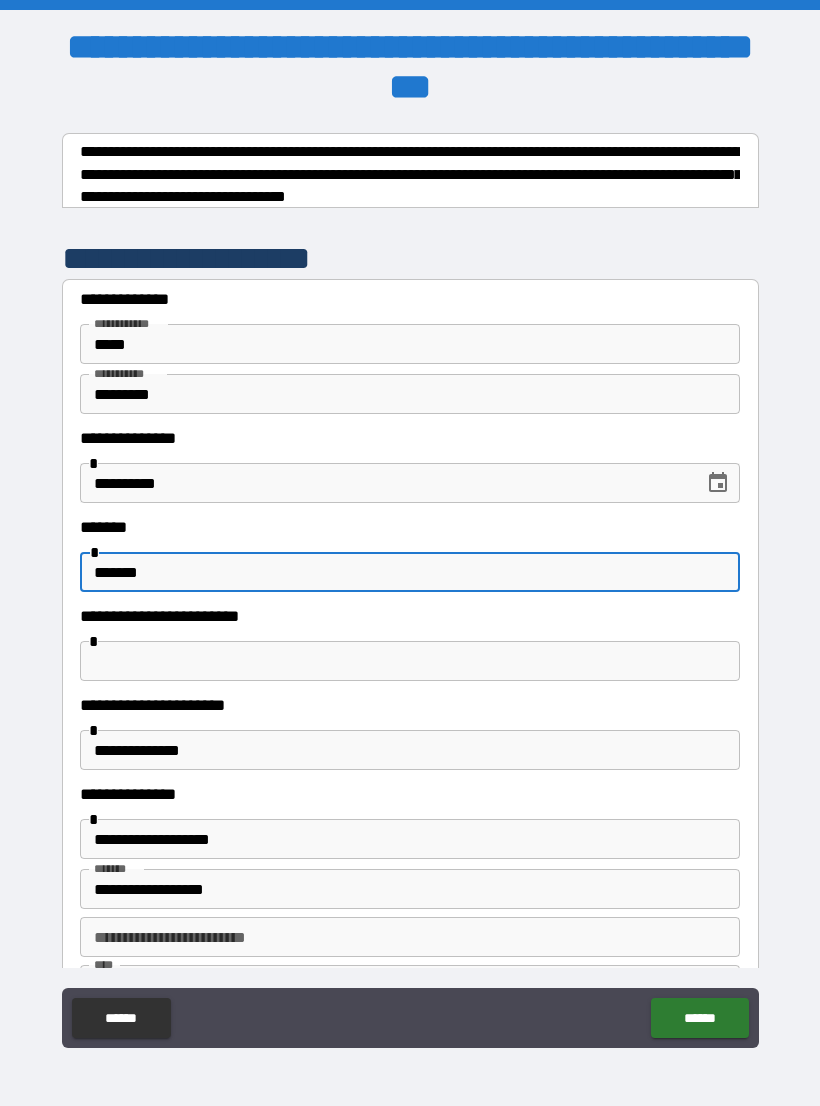 type on "******" 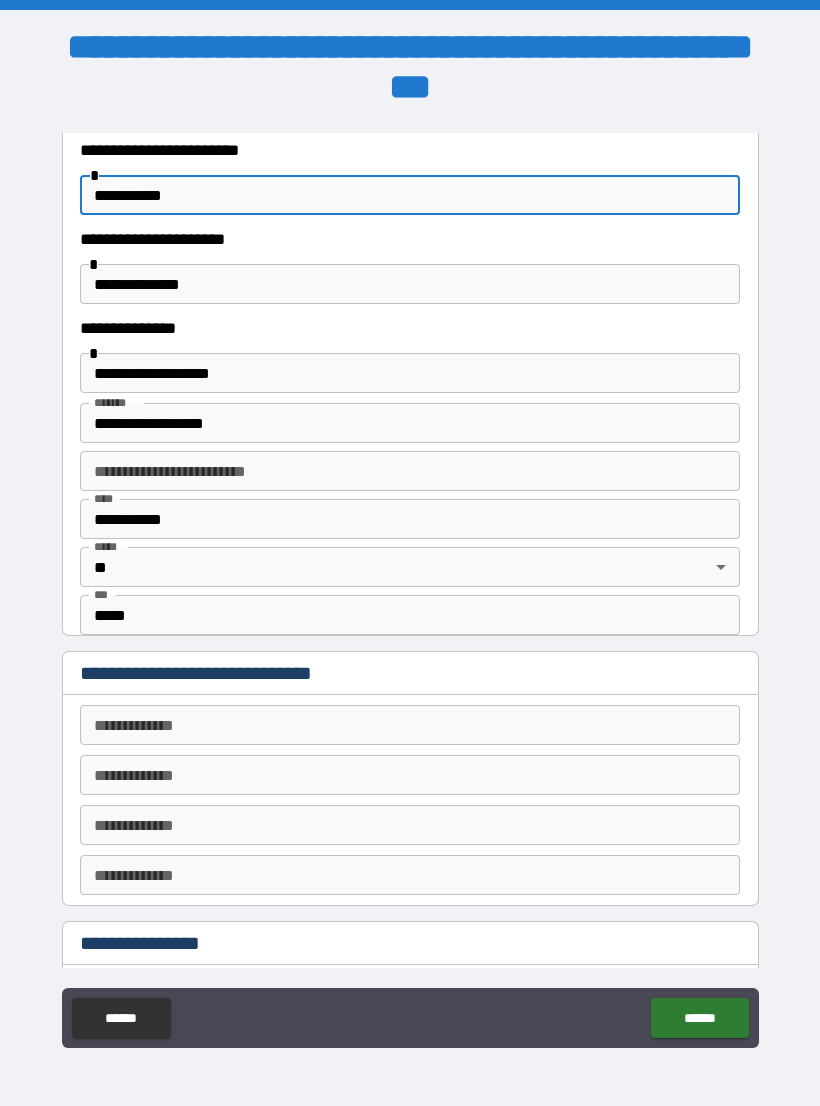 scroll, scrollTop: 491, scrollLeft: 0, axis: vertical 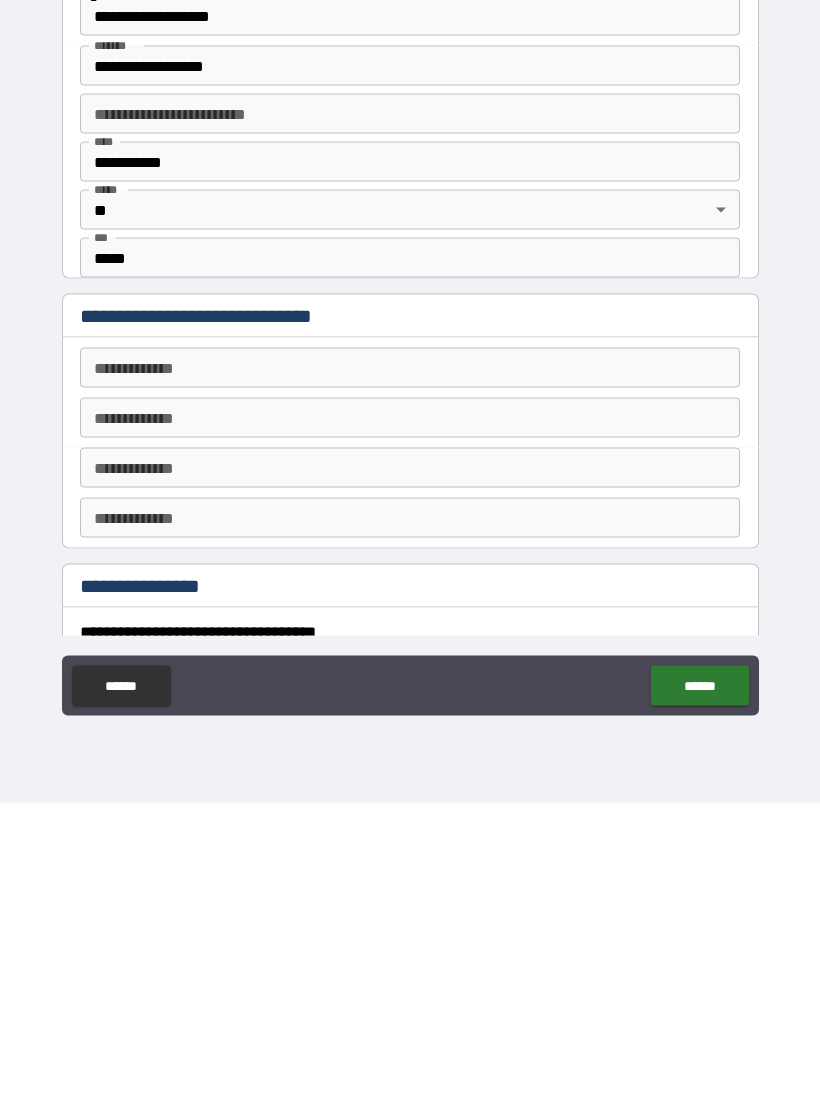 type on "**********" 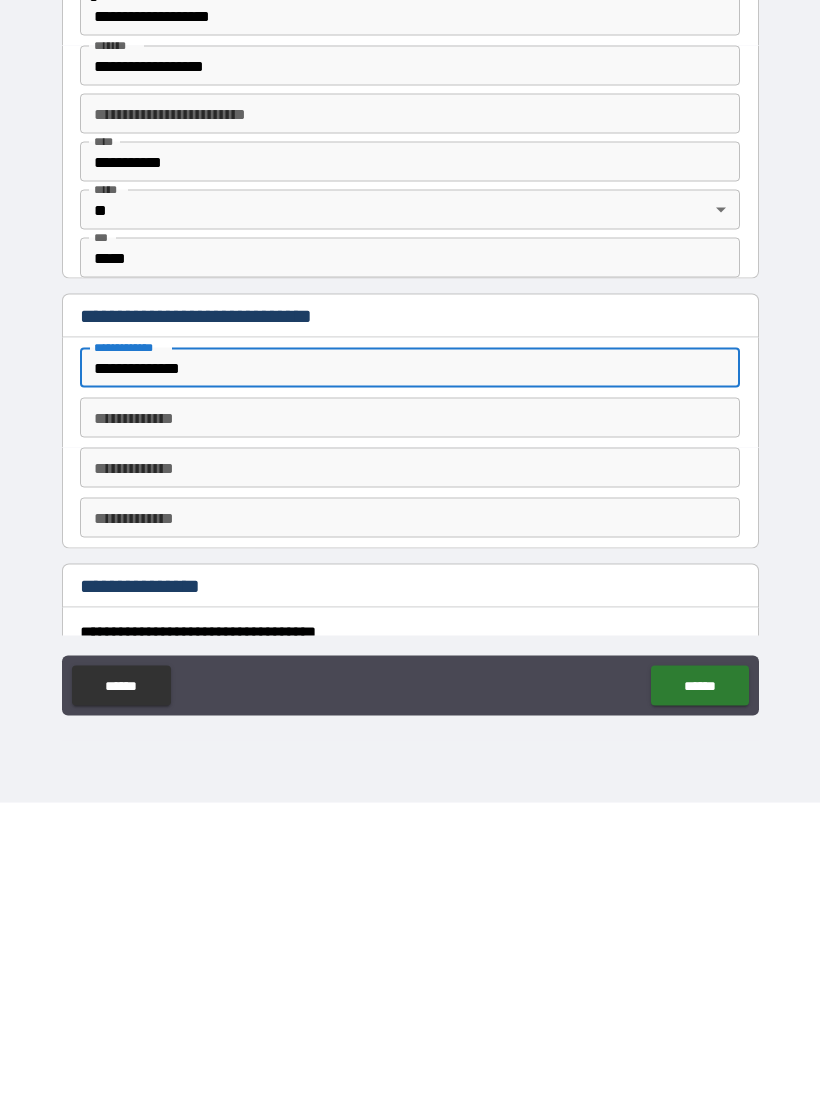 type on "**********" 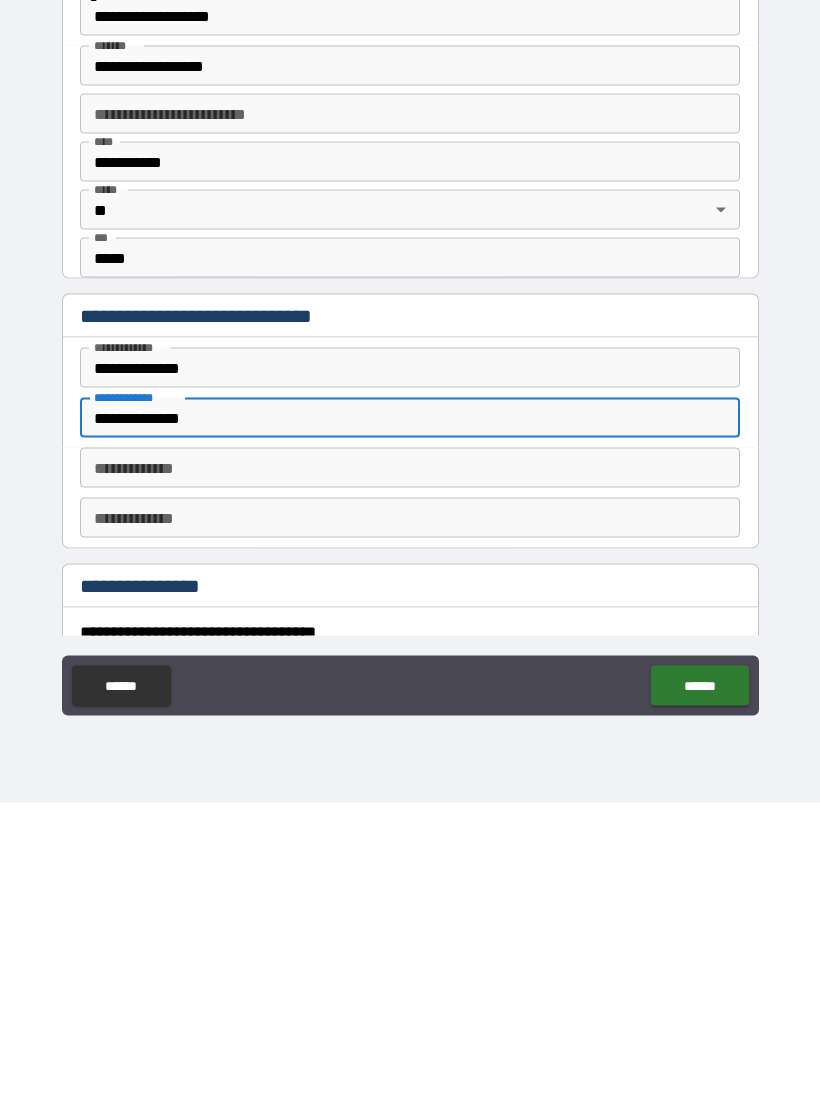 type on "**********" 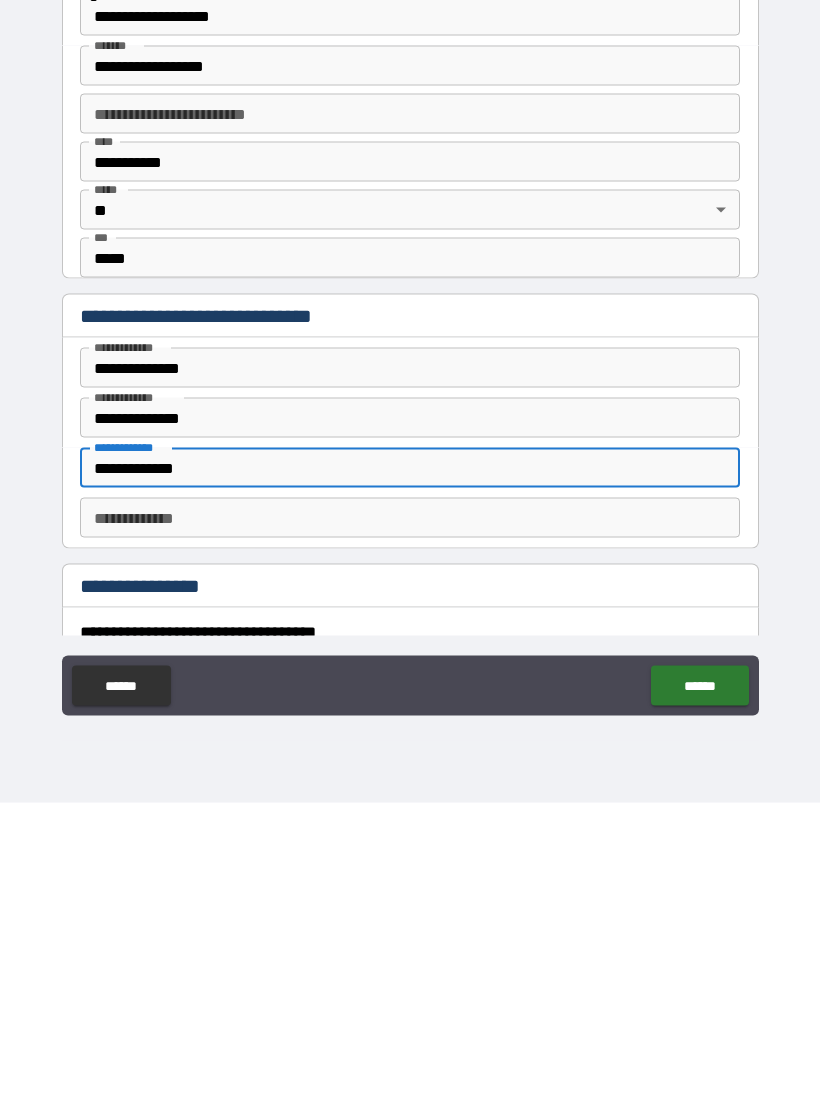 type on "**********" 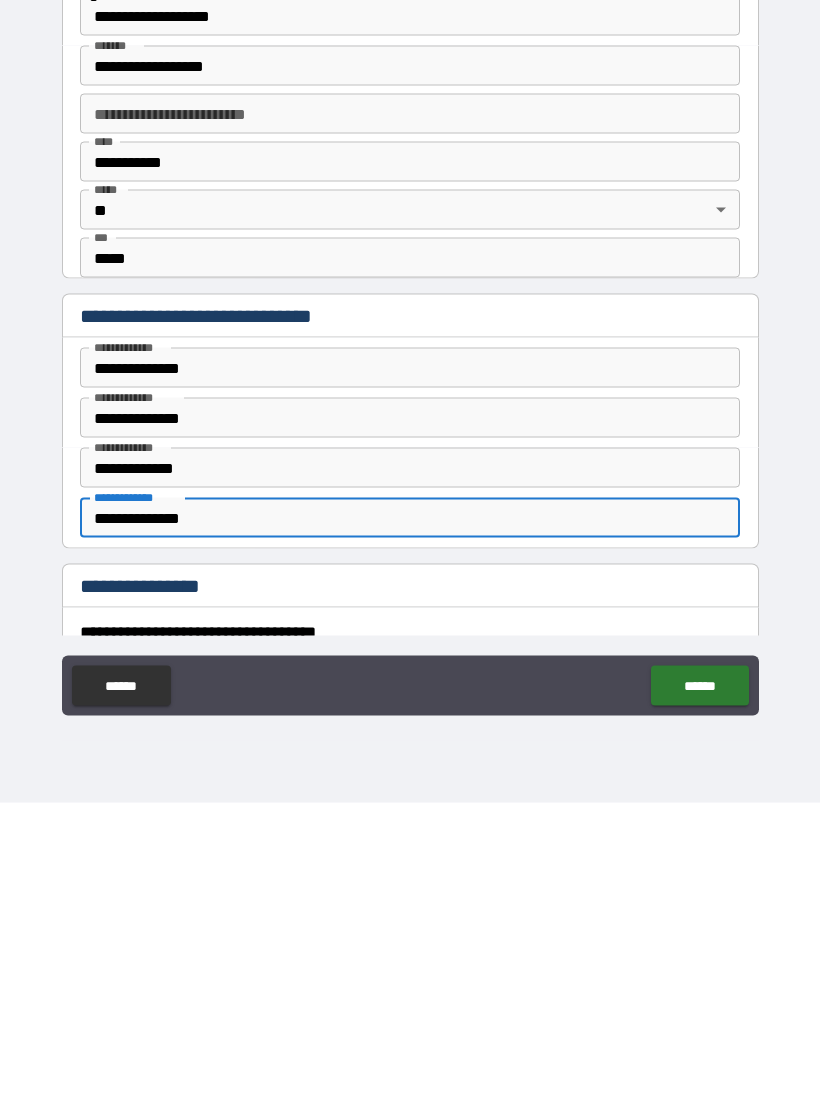 scroll, scrollTop: 34, scrollLeft: 0, axis: vertical 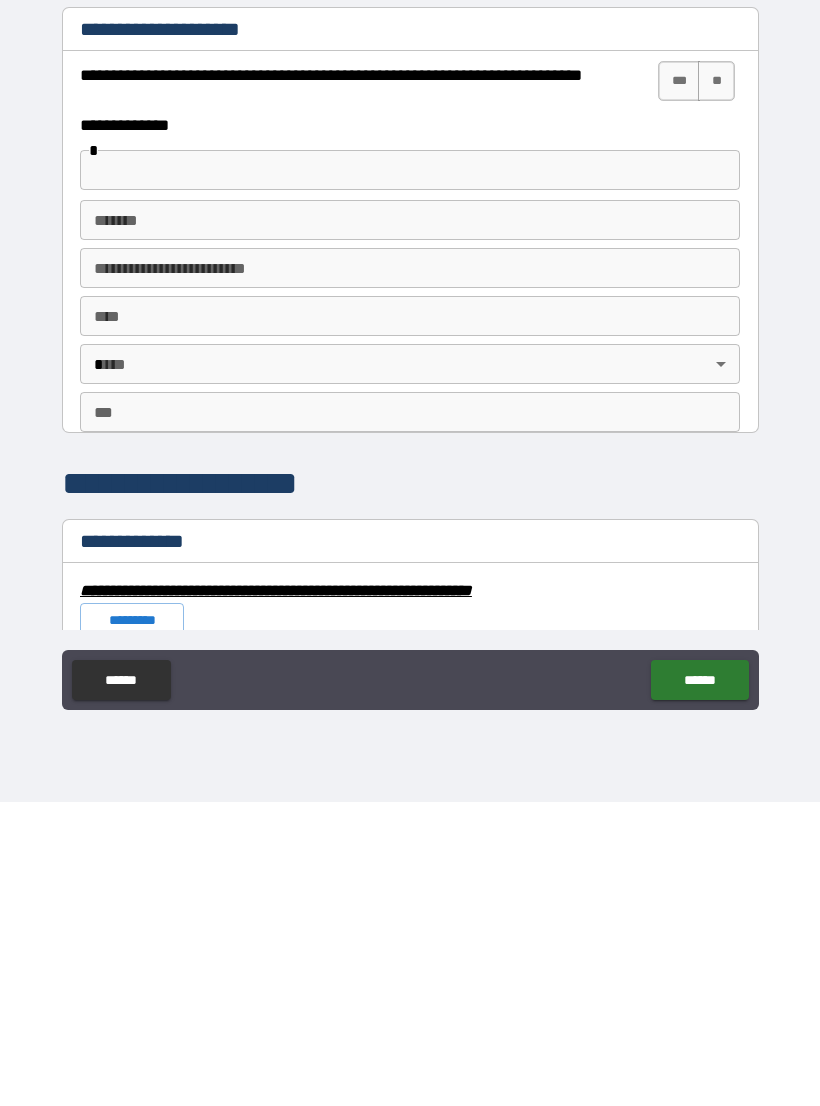 type on "**********" 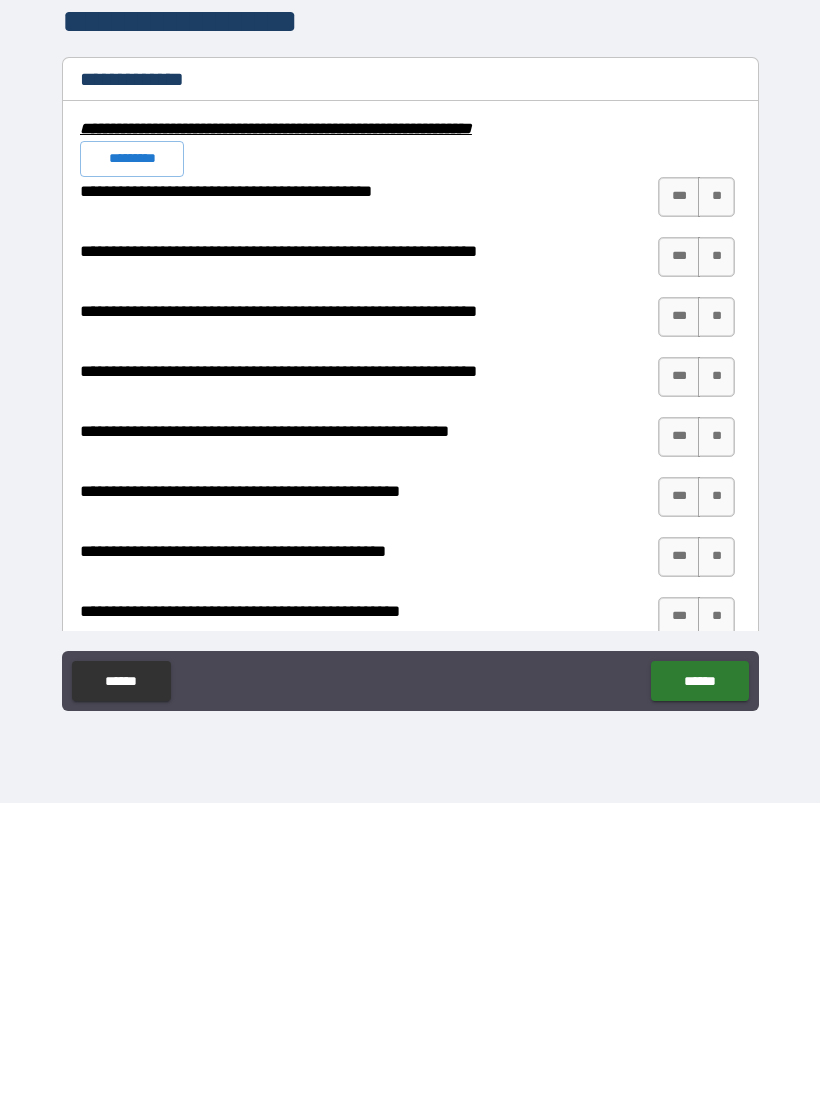 scroll, scrollTop: 1750, scrollLeft: 0, axis: vertical 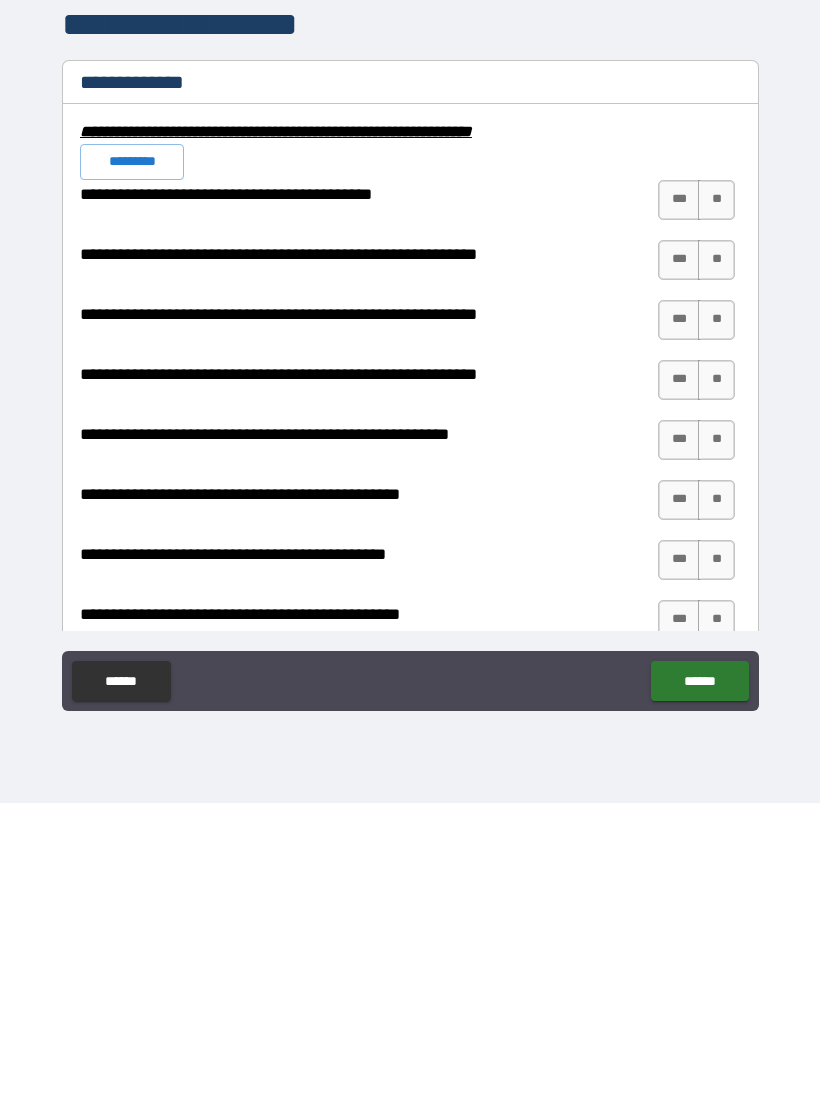 click on "*********" at bounding box center [132, 465] 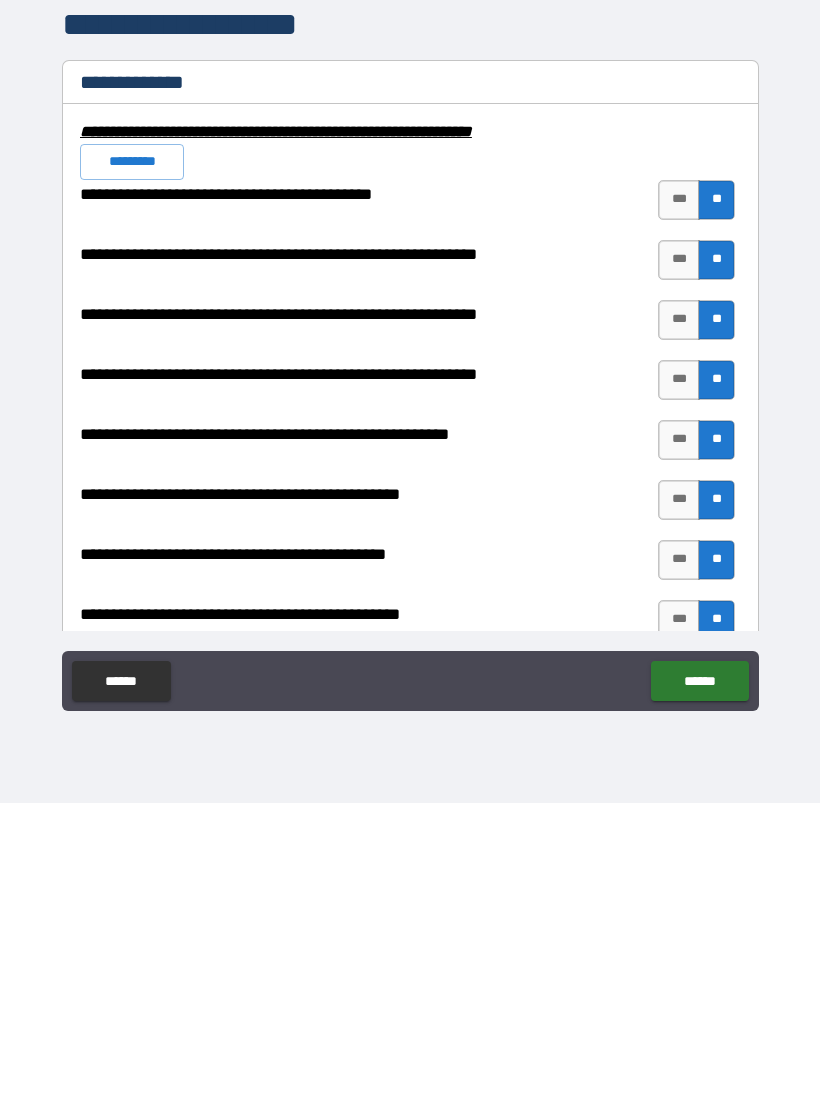 scroll, scrollTop: 0, scrollLeft: 0, axis: both 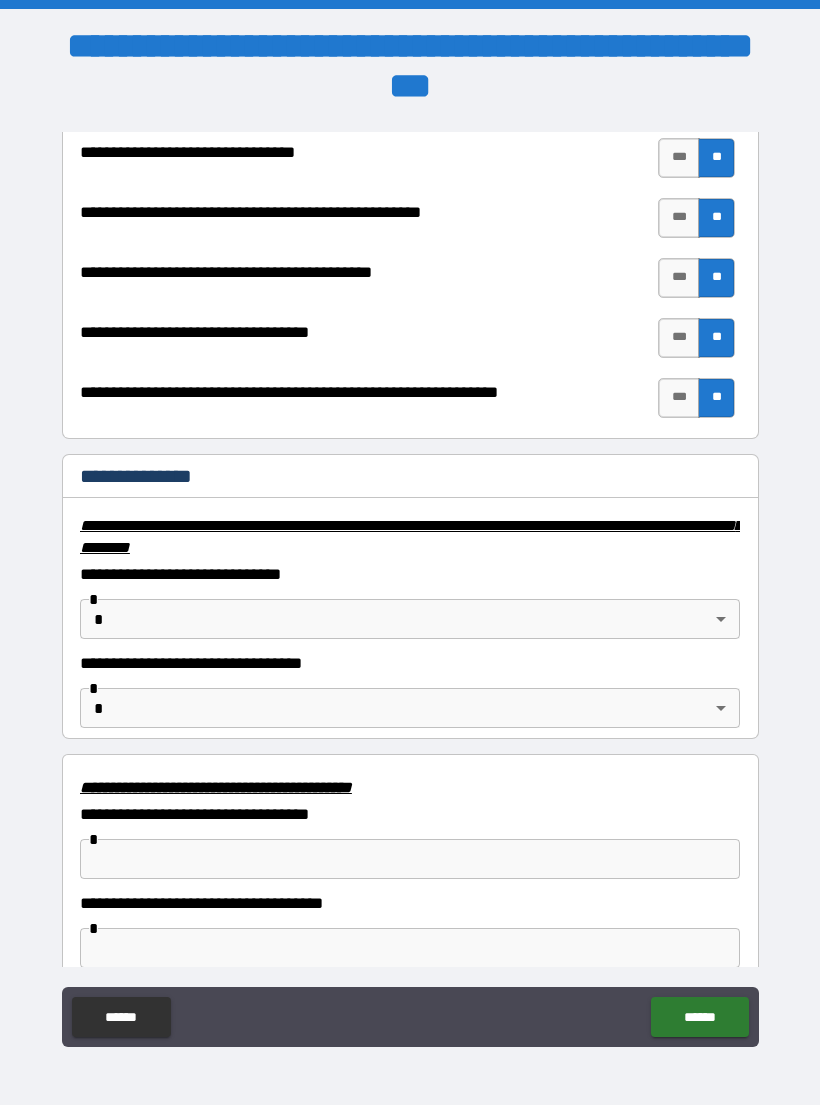 click on "***" at bounding box center (679, 219) 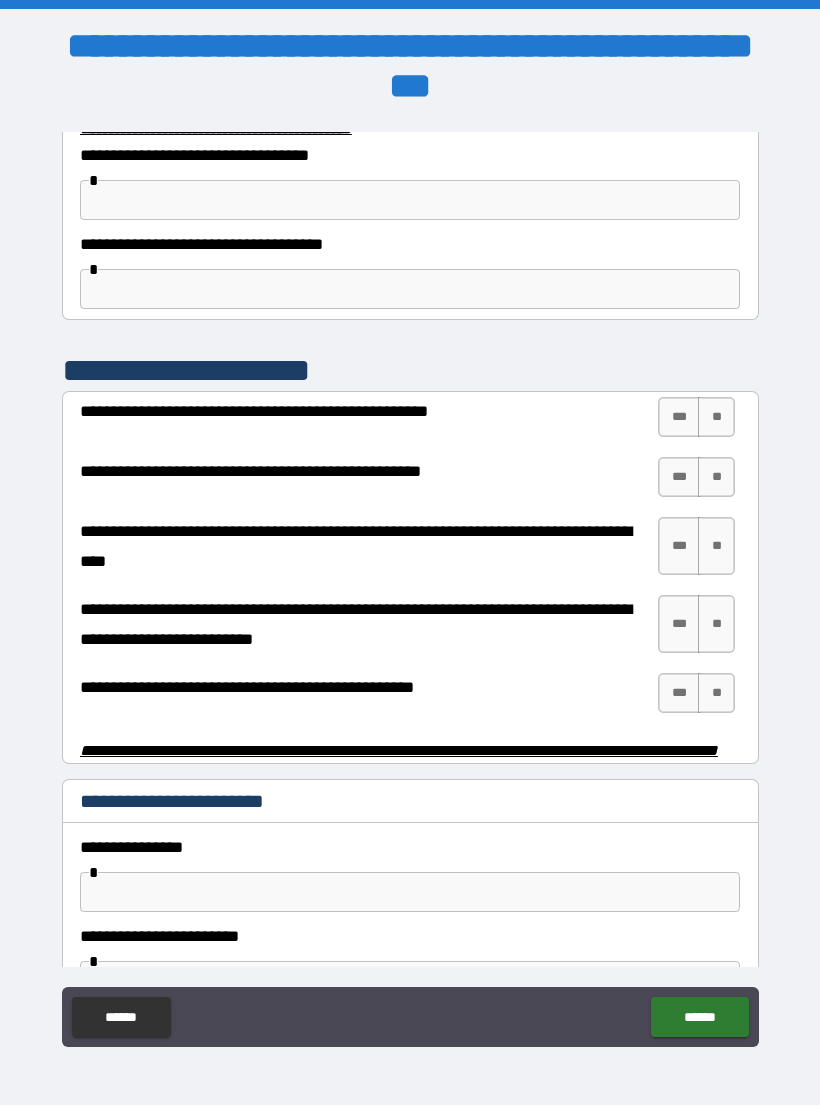 scroll, scrollTop: 3634, scrollLeft: 0, axis: vertical 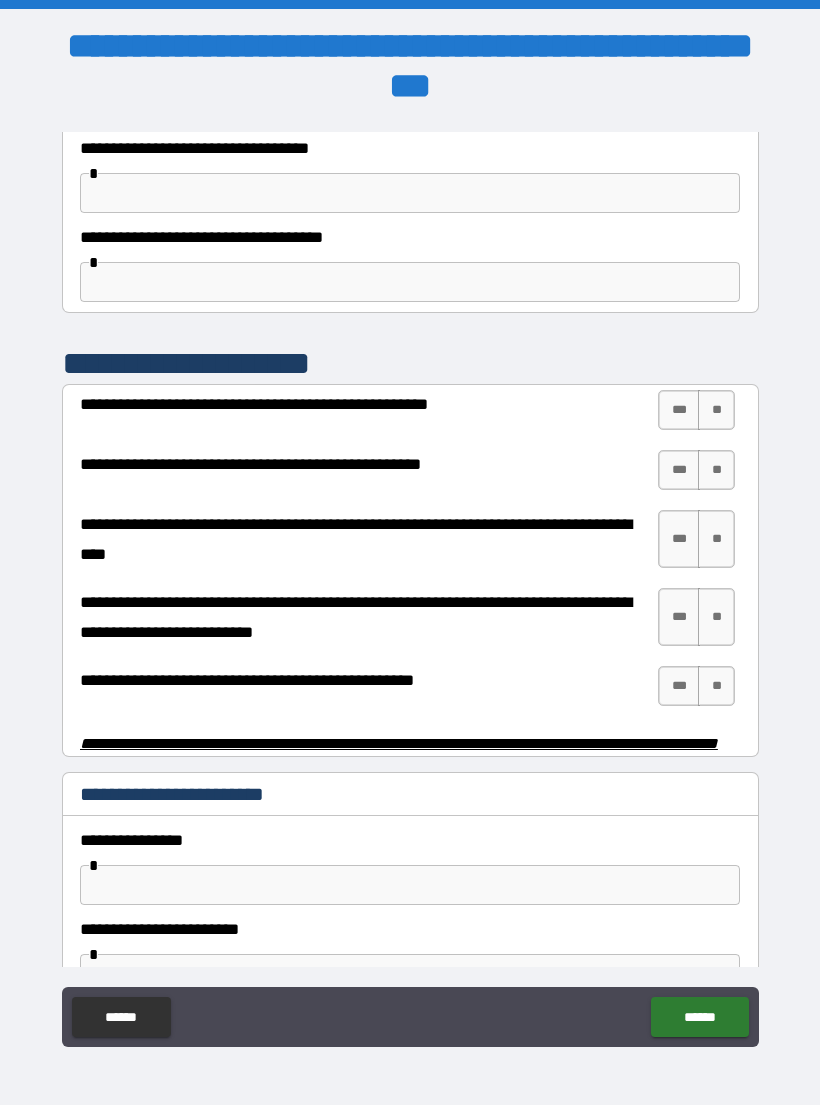 click on "**" at bounding box center (716, 411) 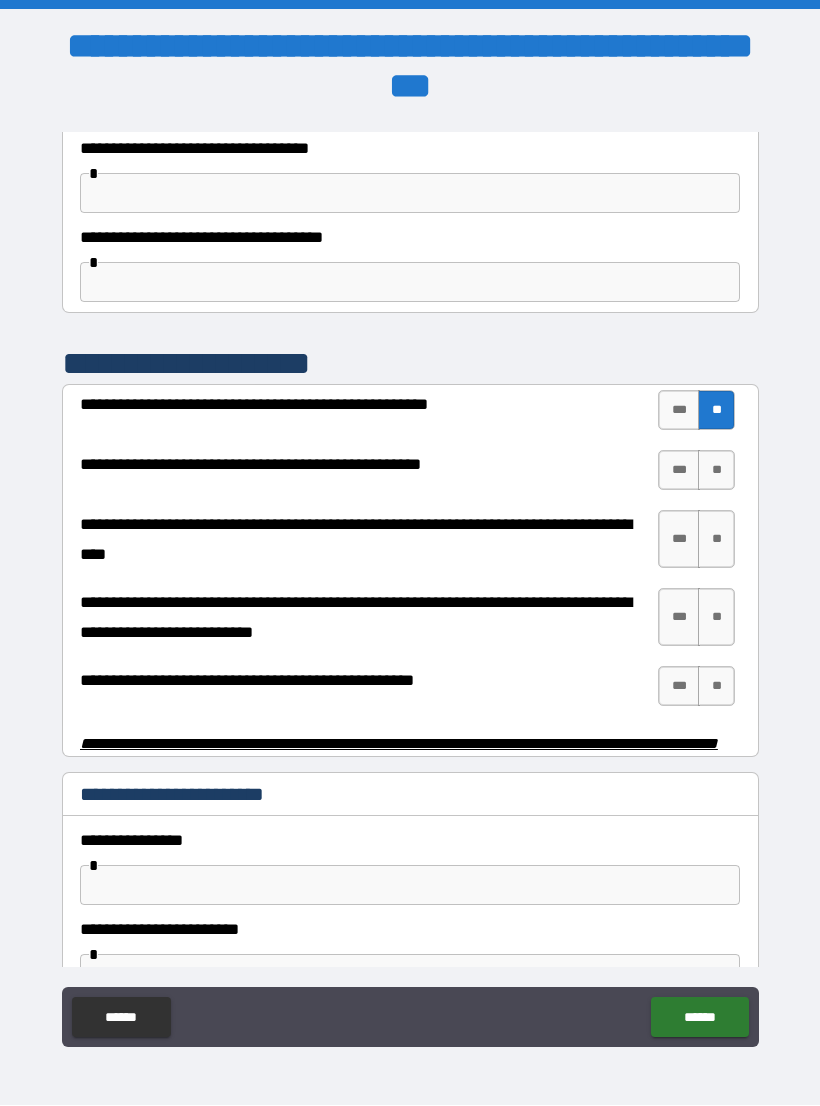 click on "**" at bounding box center [716, 471] 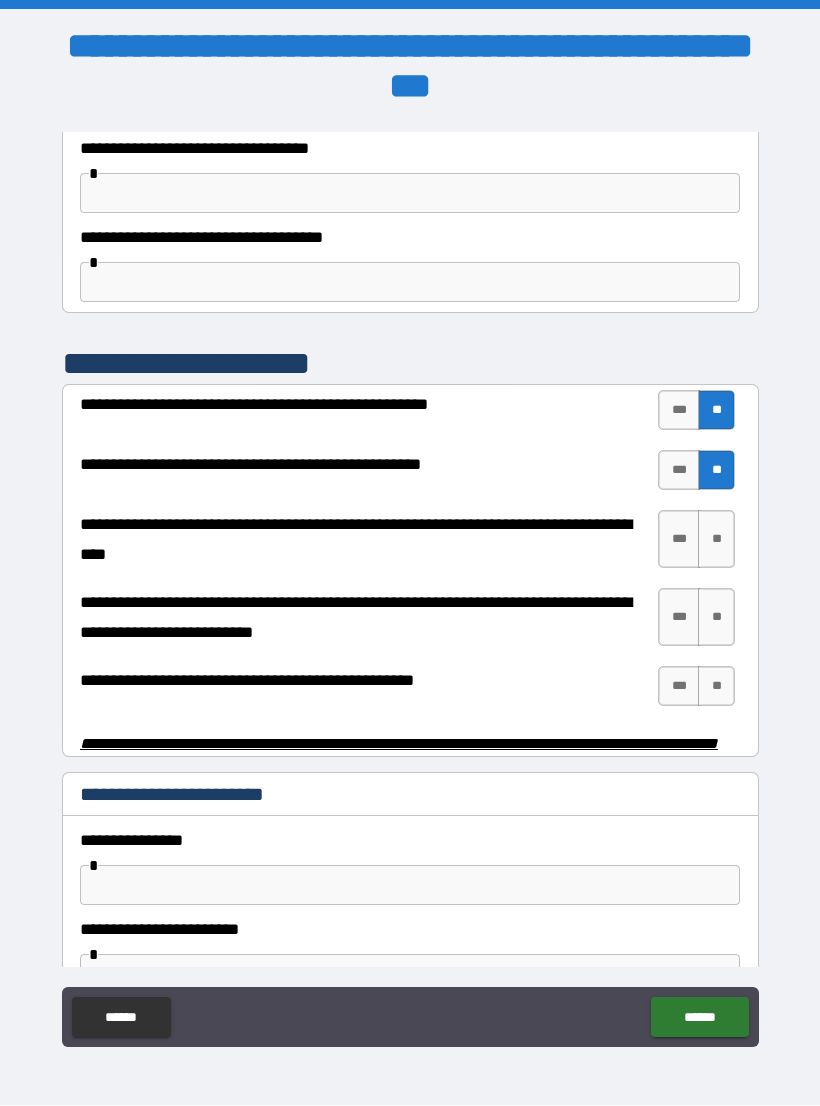 click on "**" at bounding box center [716, 540] 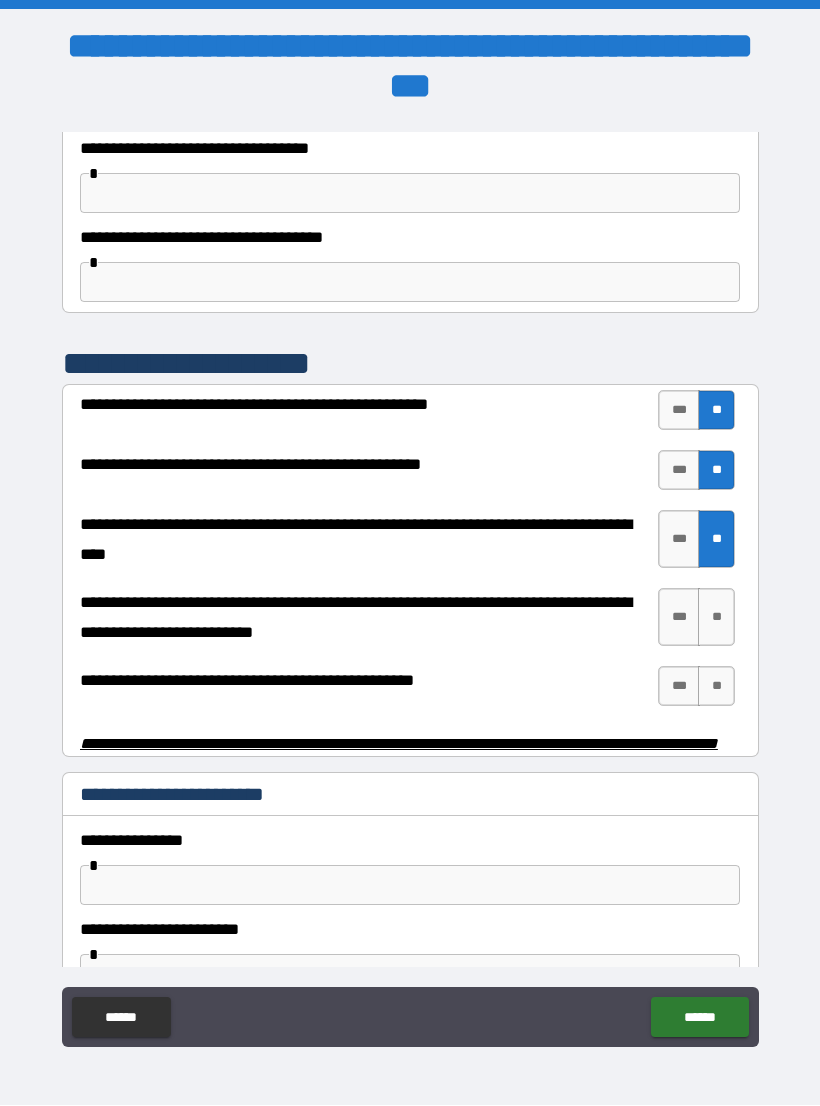 click on "**" at bounding box center [716, 618] 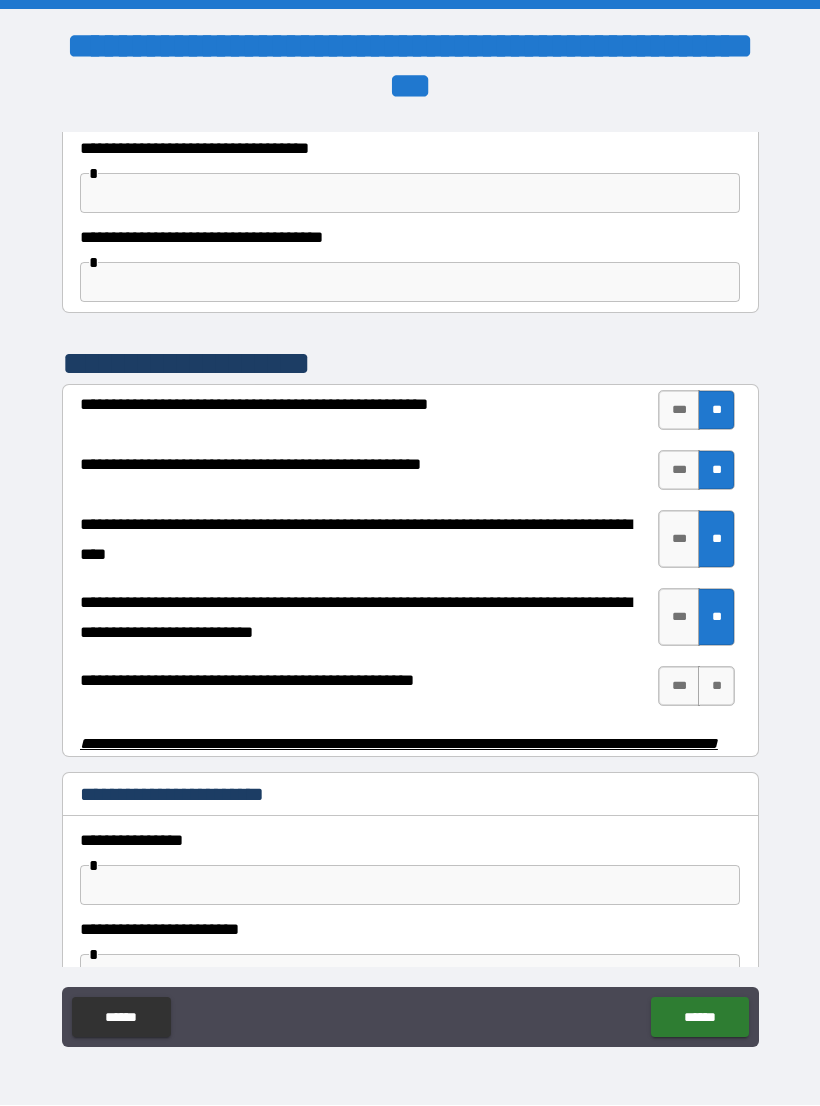 click on "**" at bounding box center (716, 687) 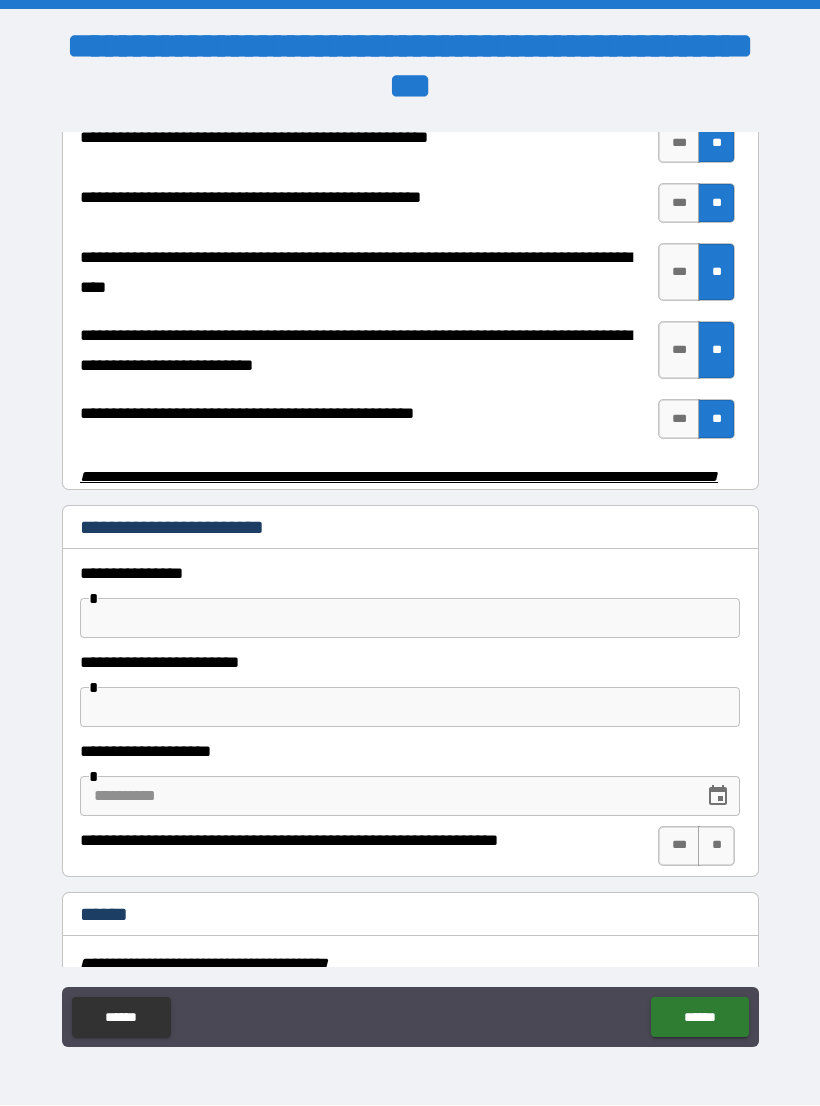 scroll, scrollTop: 3908, scrollLeft: 0, axis: vertical 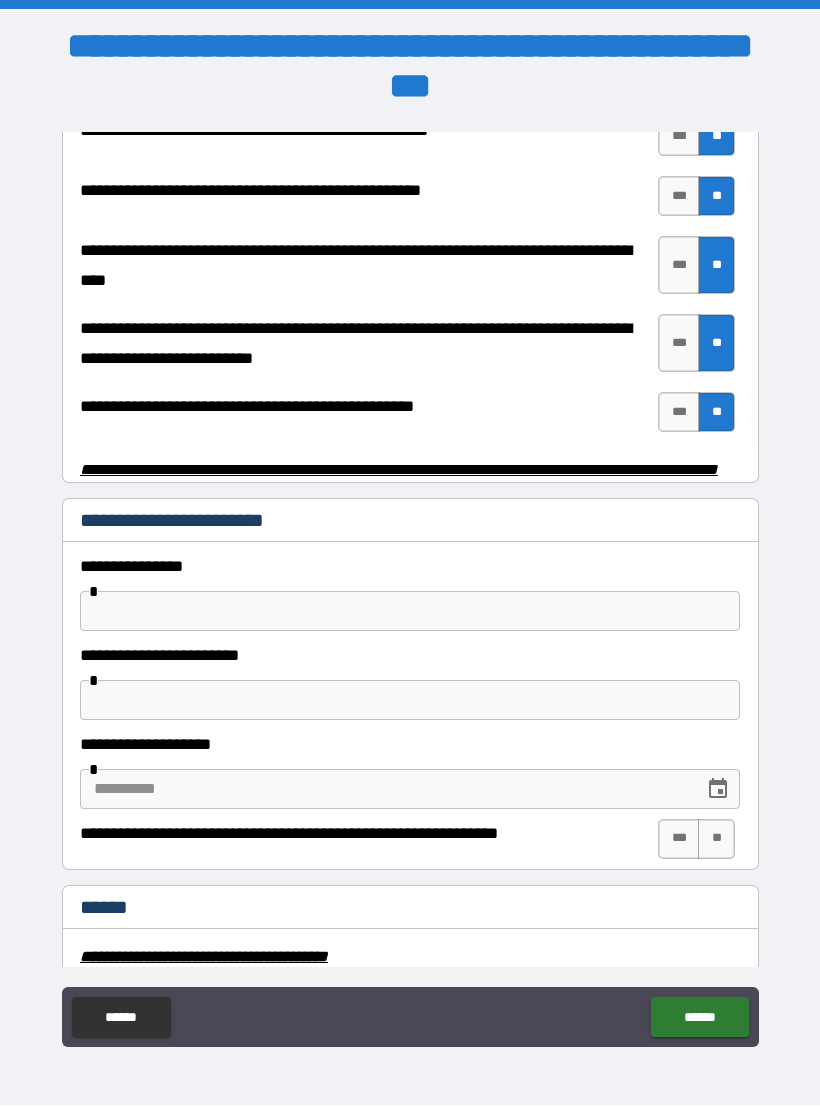 click at bounding box center (410, 612) 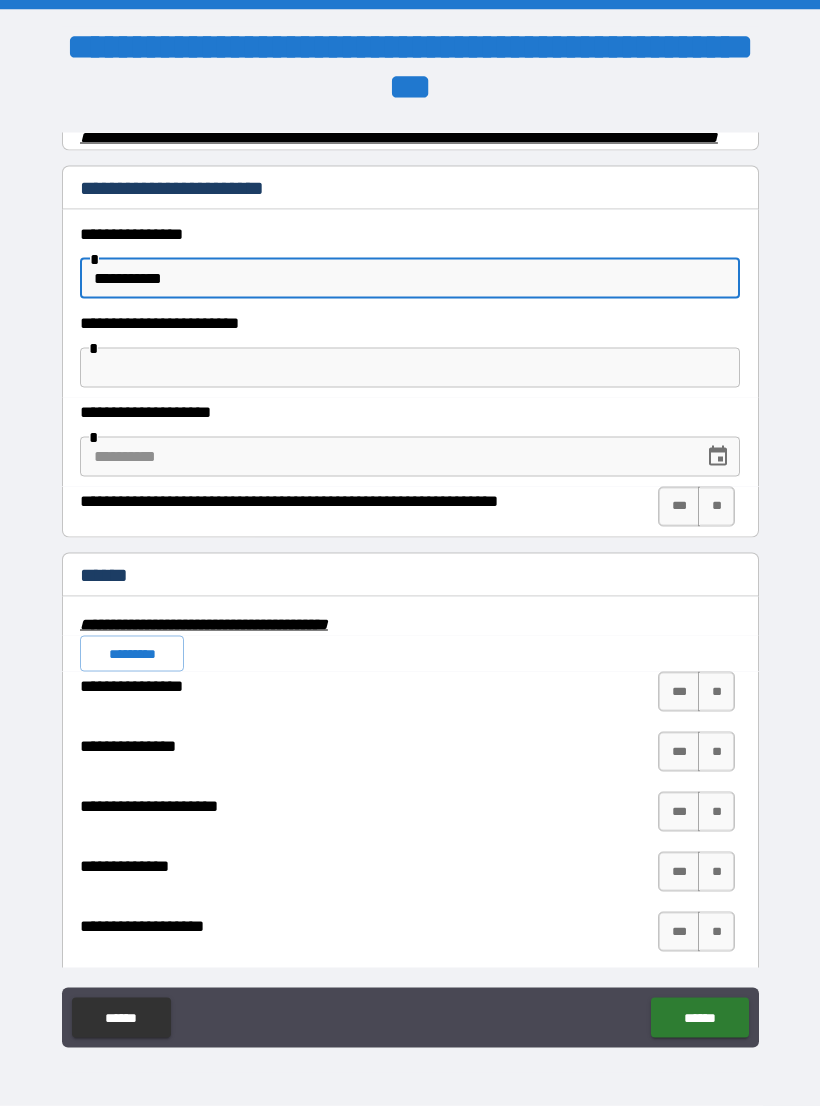 scroll, scrollTop: 4268, scrollLeft: 0, axis: vertical 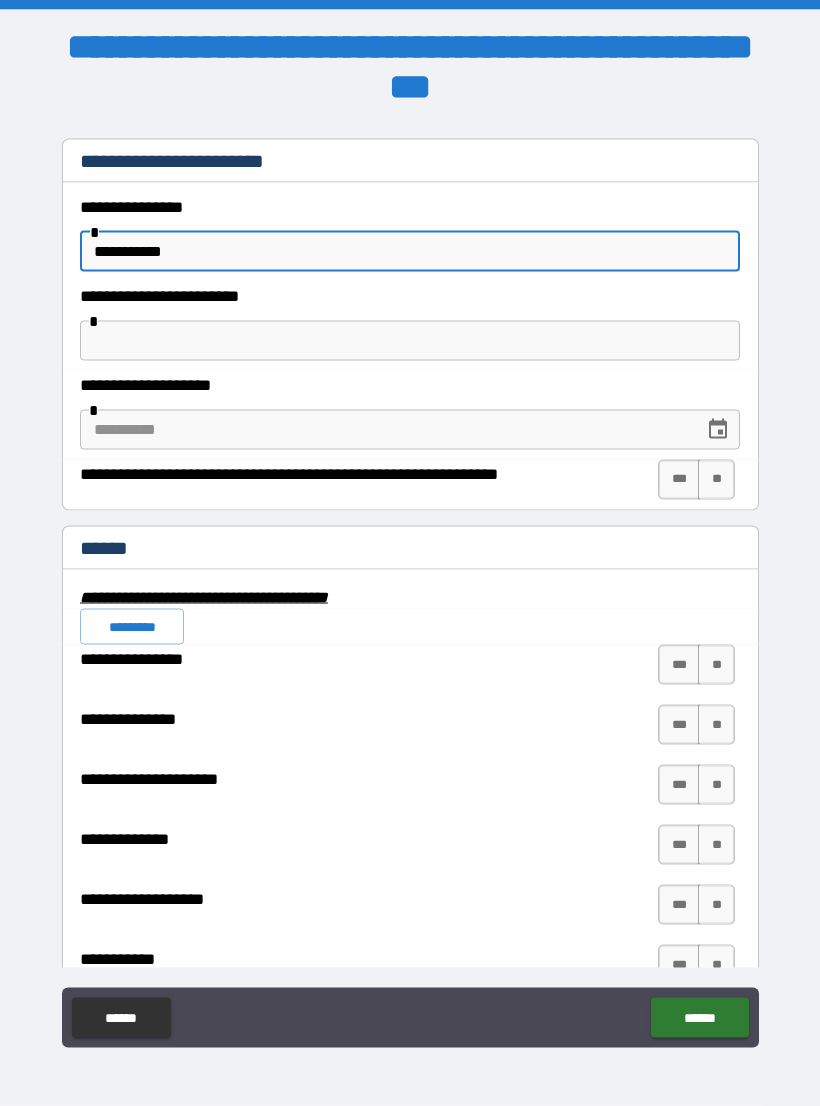 type on "**********" 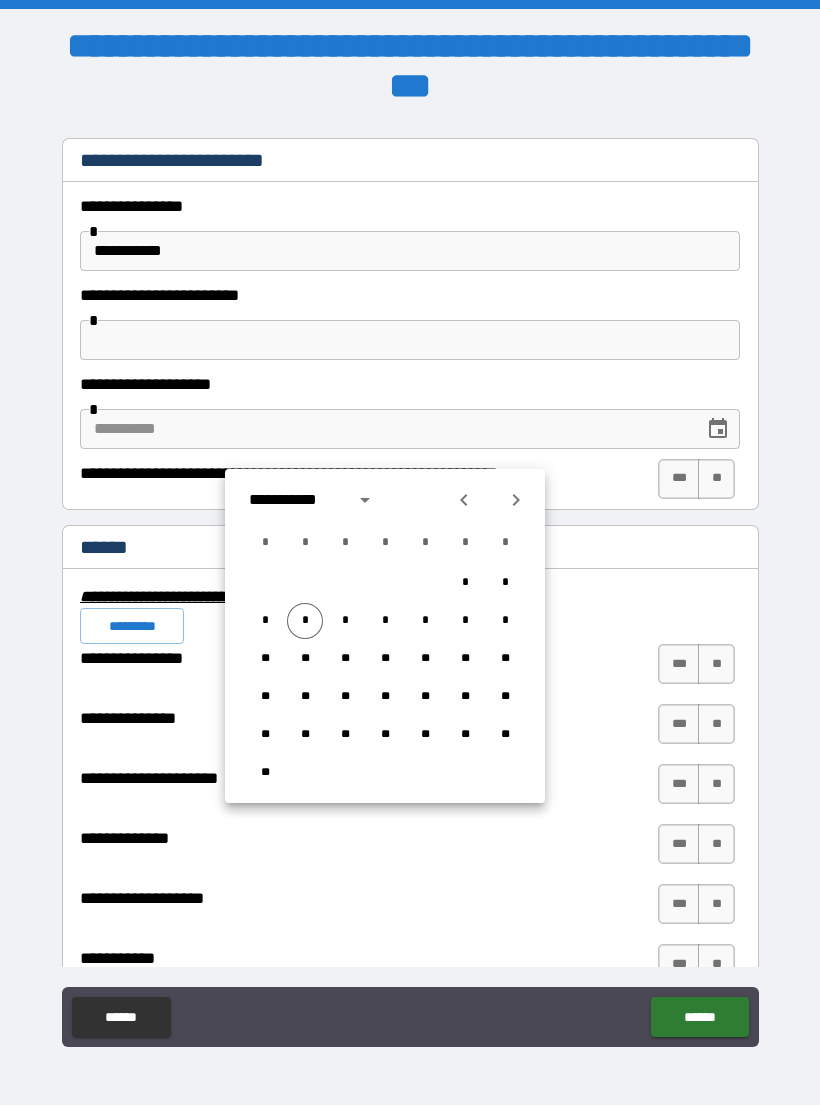 click 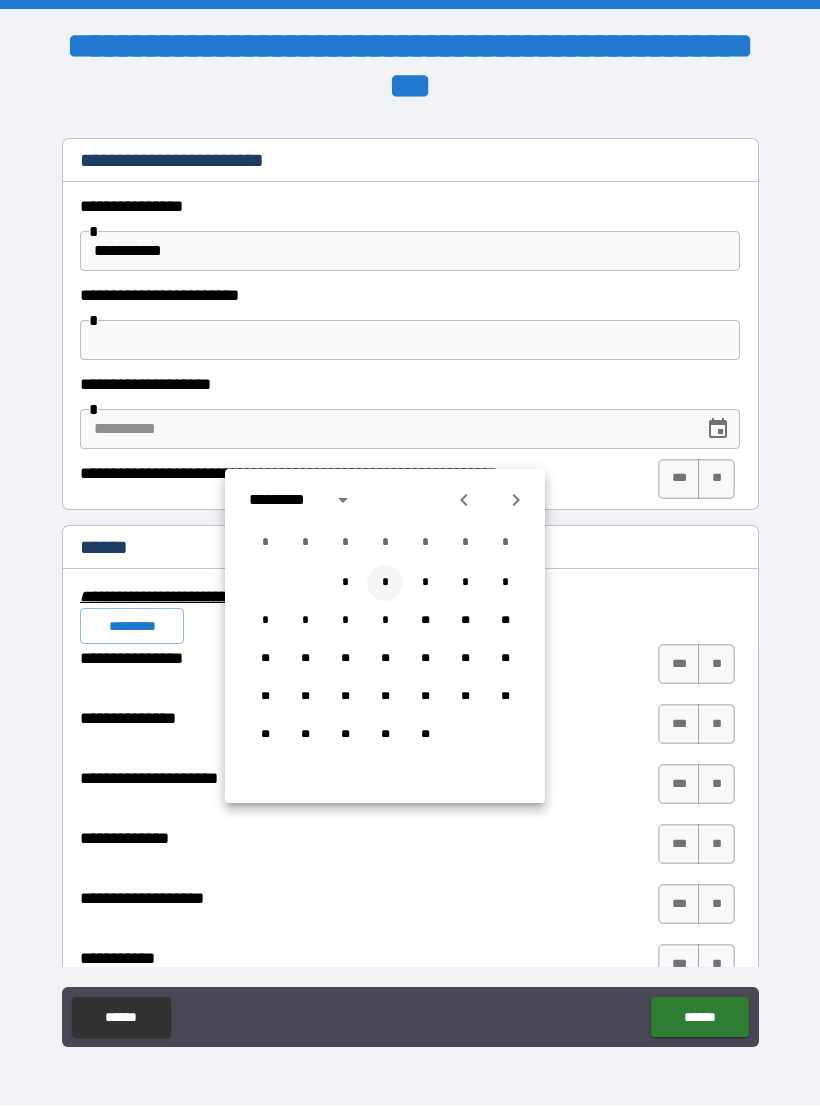 click on "*" at bounding box center (385, 584) 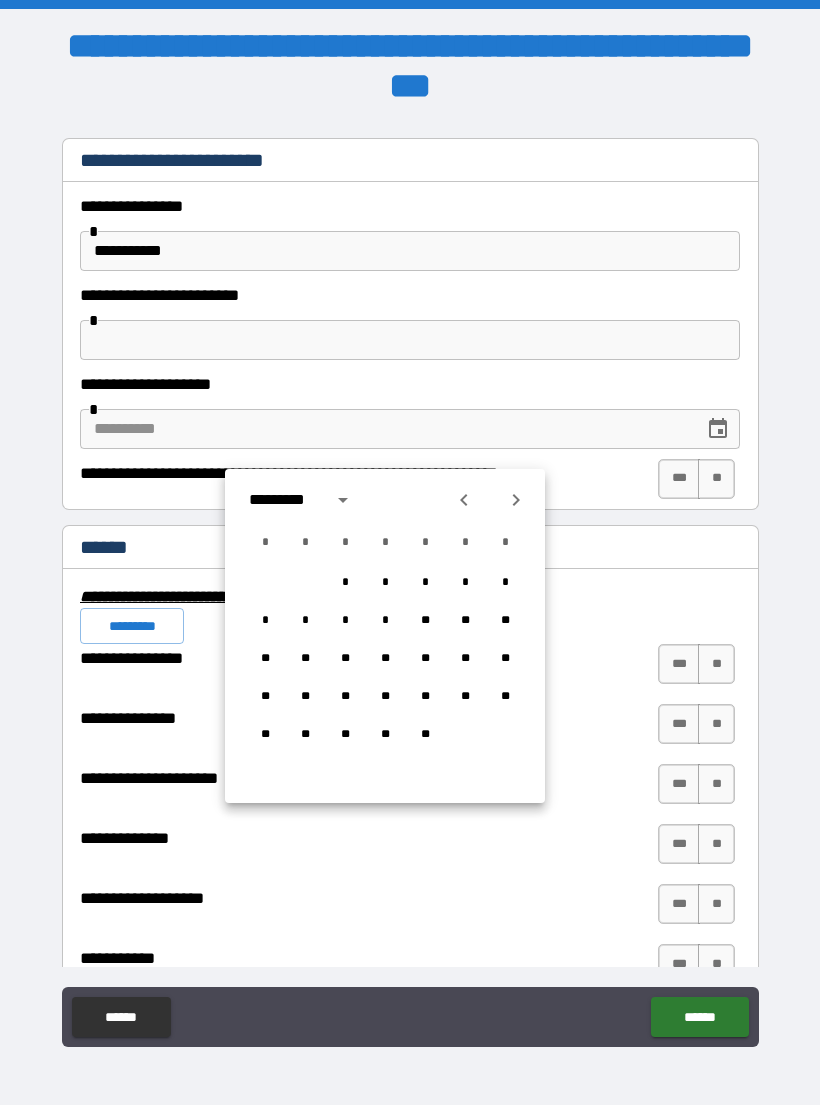 type on "**********" 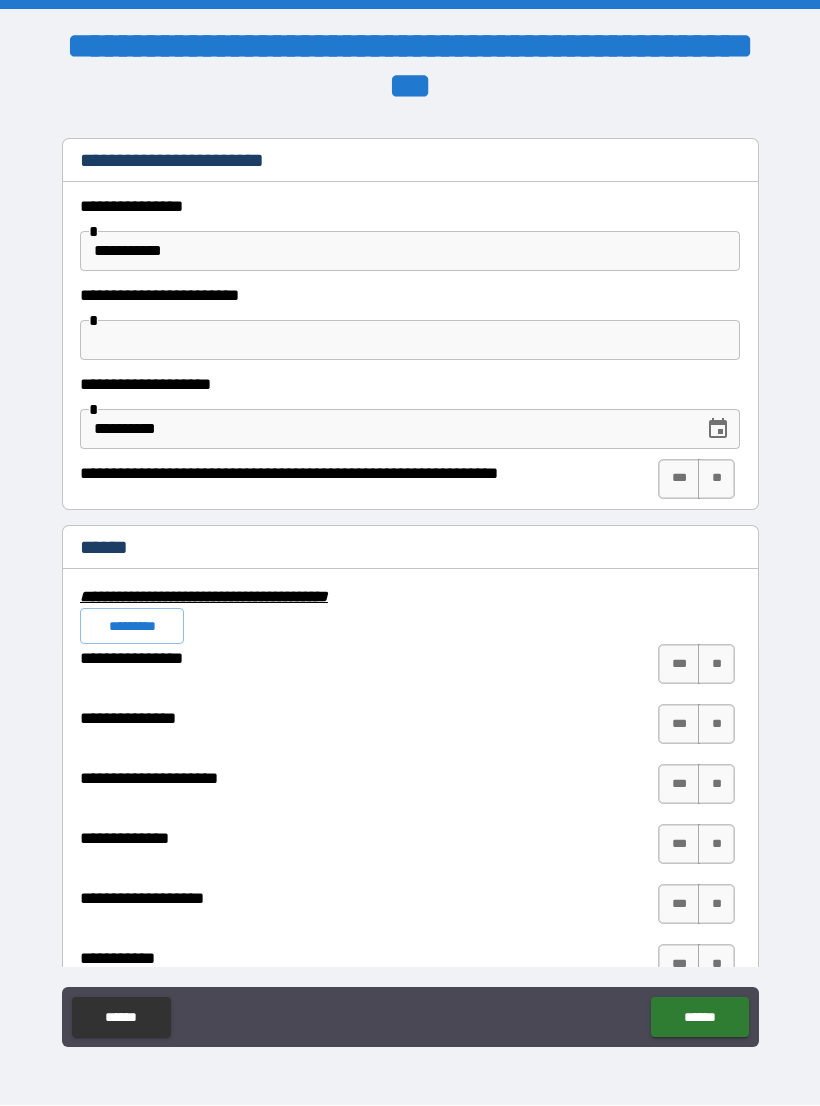 click on "**" at bounding box center [716, 480] 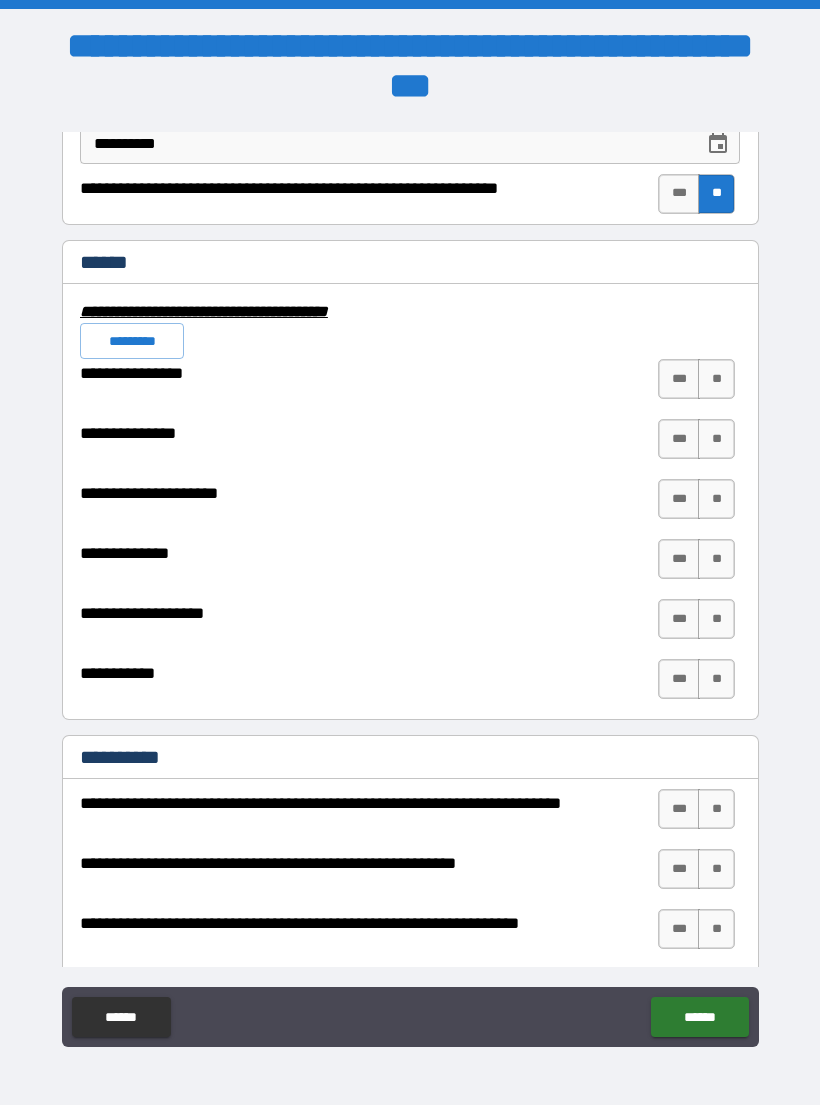 scroll, scrollTop: 4556, scrollLeft: 0, axis: vertical 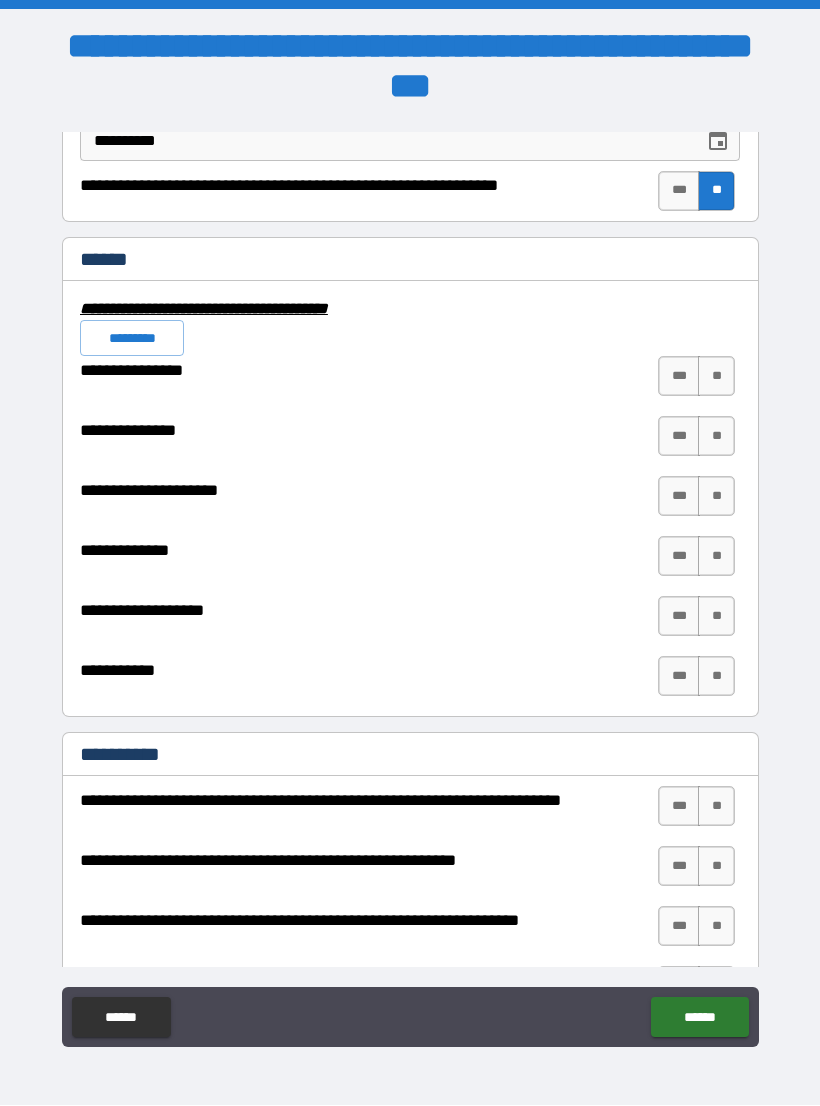 click on "**" at bounding box center (716, 377) 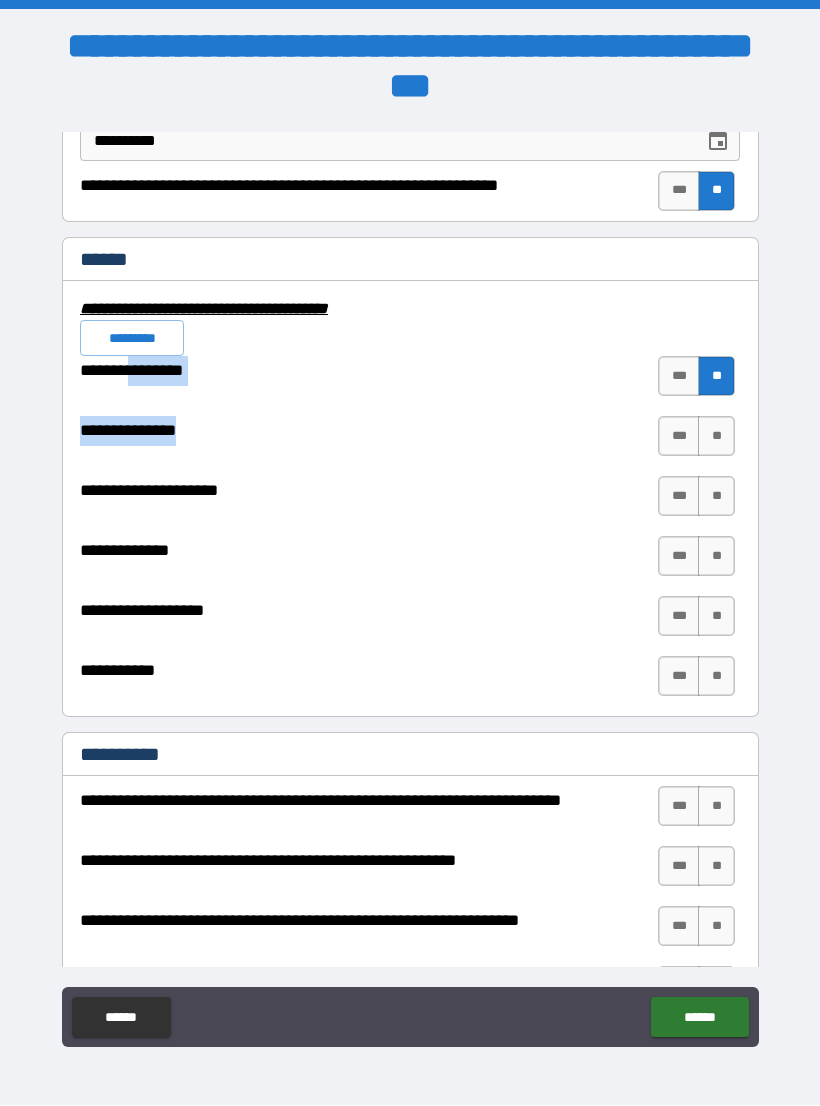 click on "**" at bounding box center [716, 437] 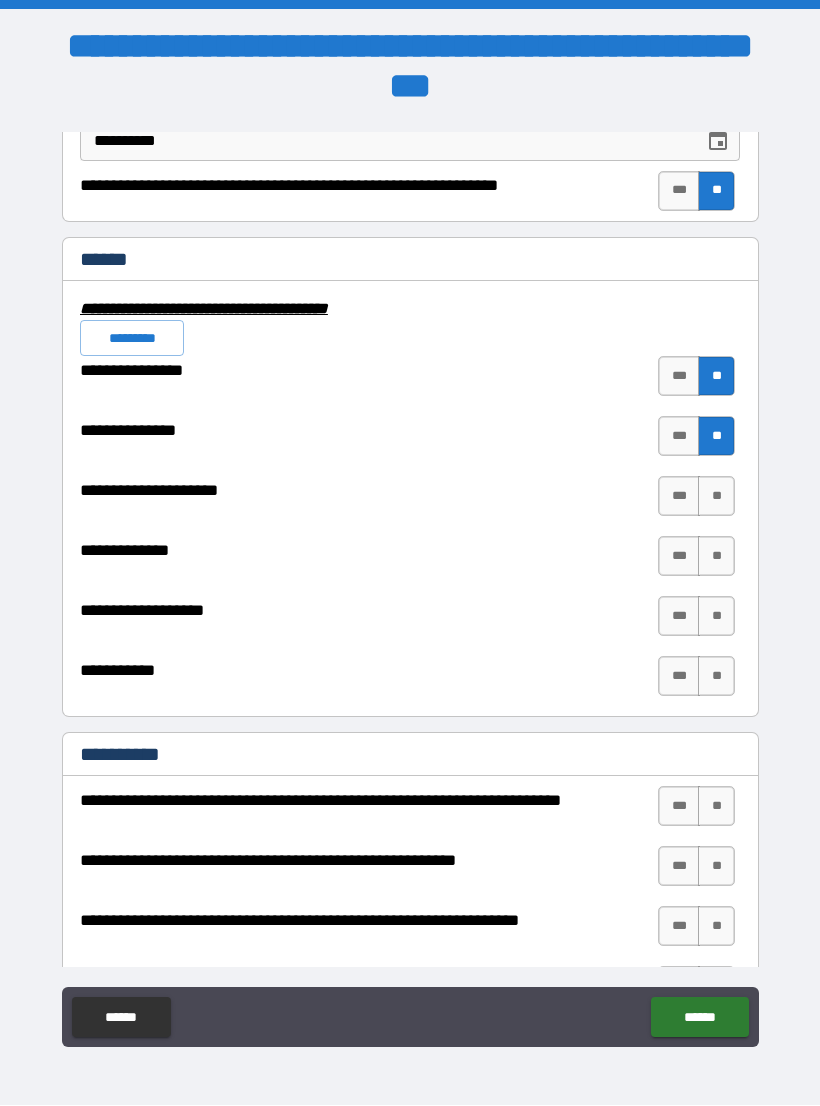 click on "**" at bounding box center (716, 497) 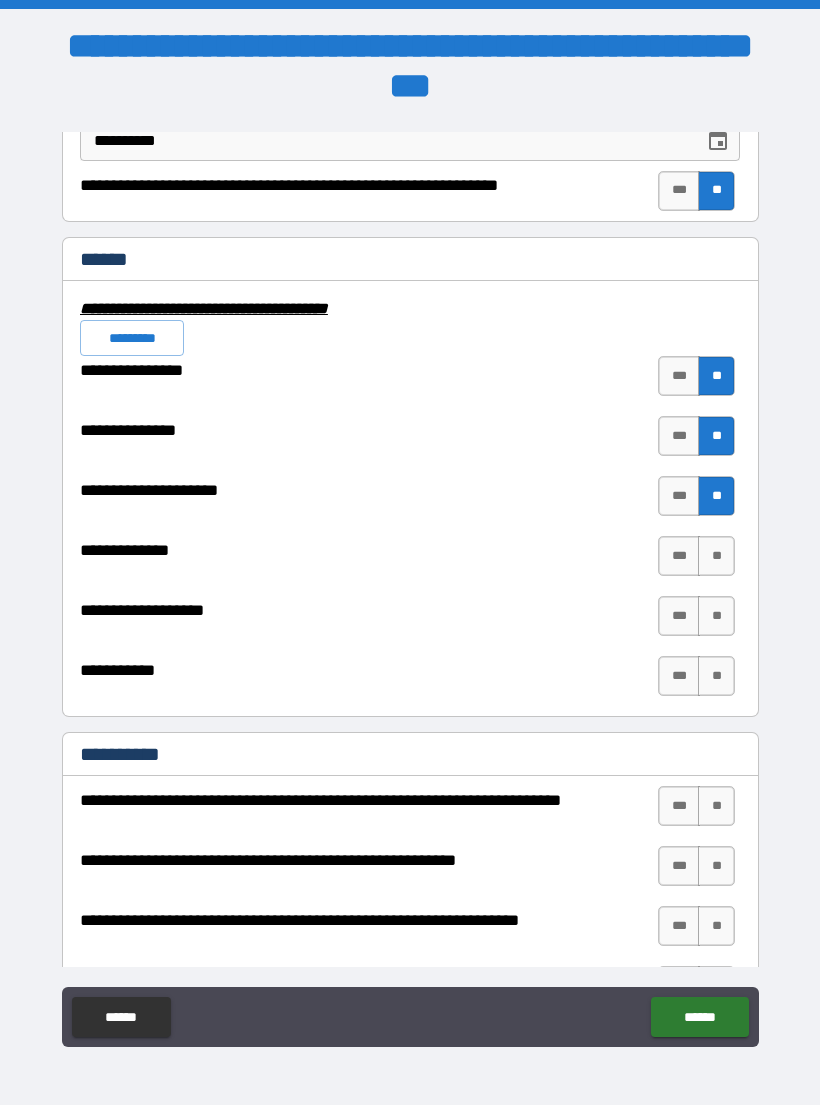 click on "**" at bounding box center [716, 557] 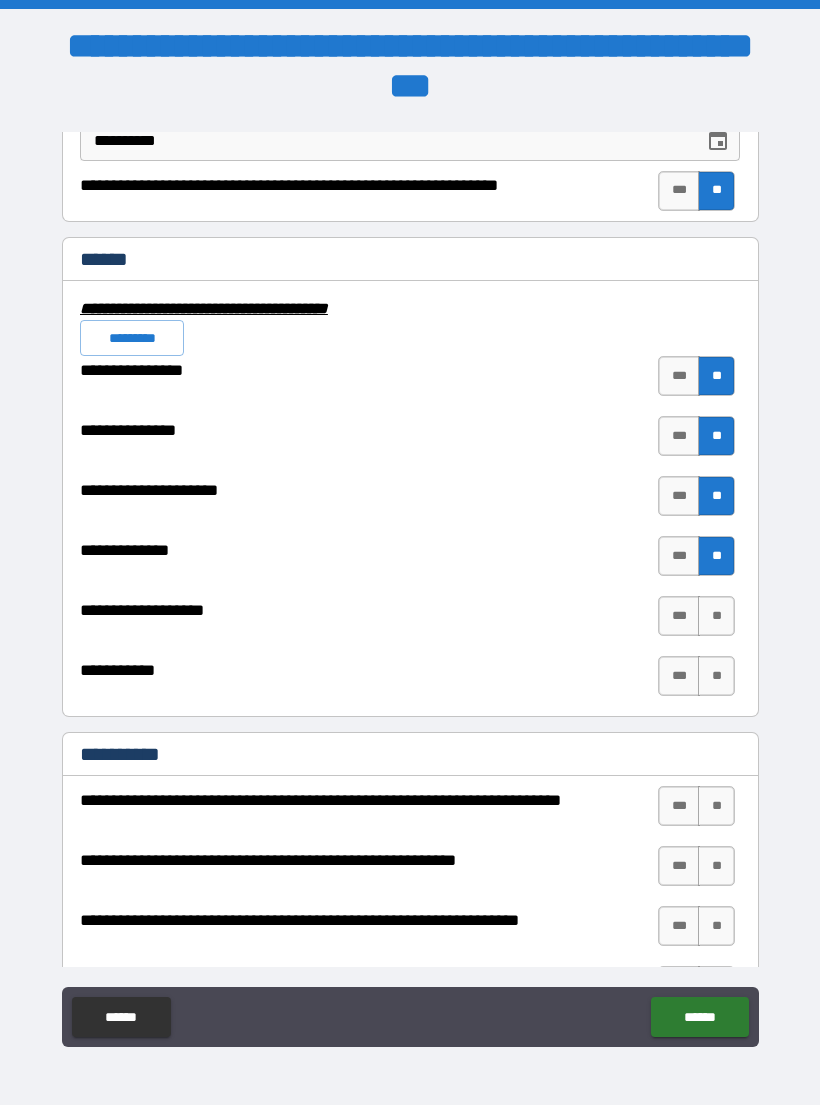 click on "**" at bounding box center [716, 617] 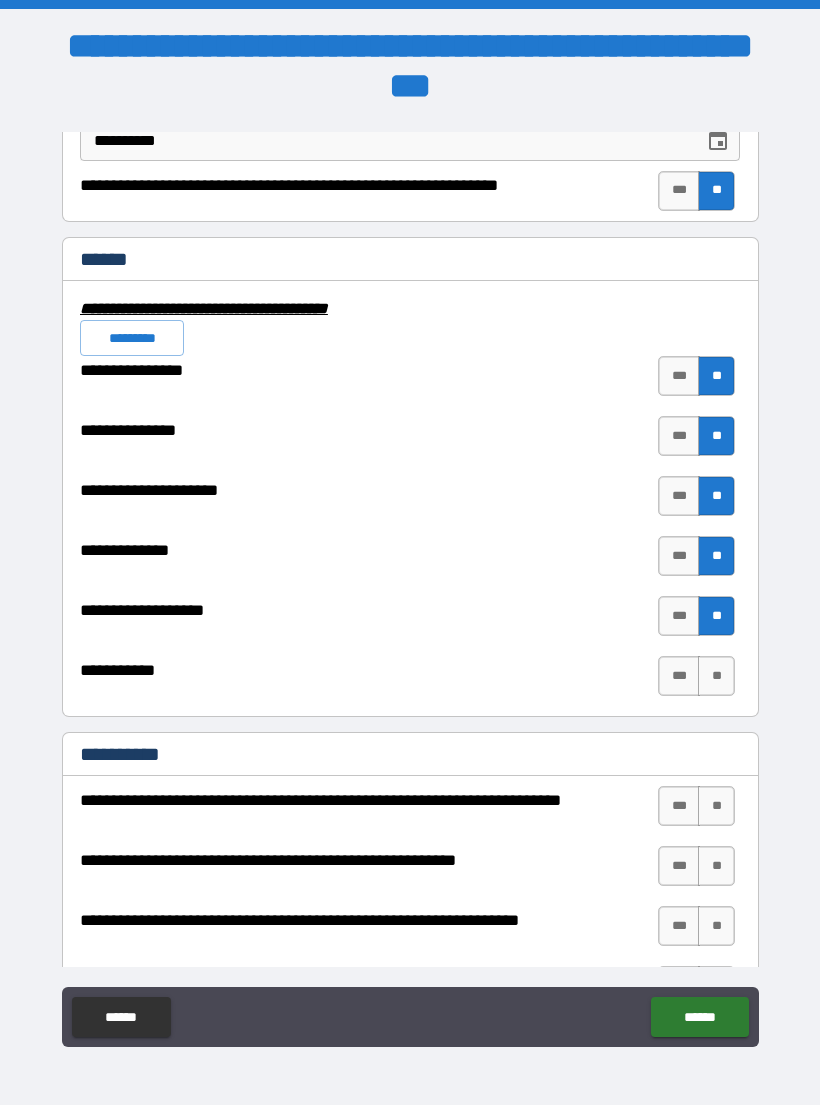 click on "**" at bounding box center (716, 677) 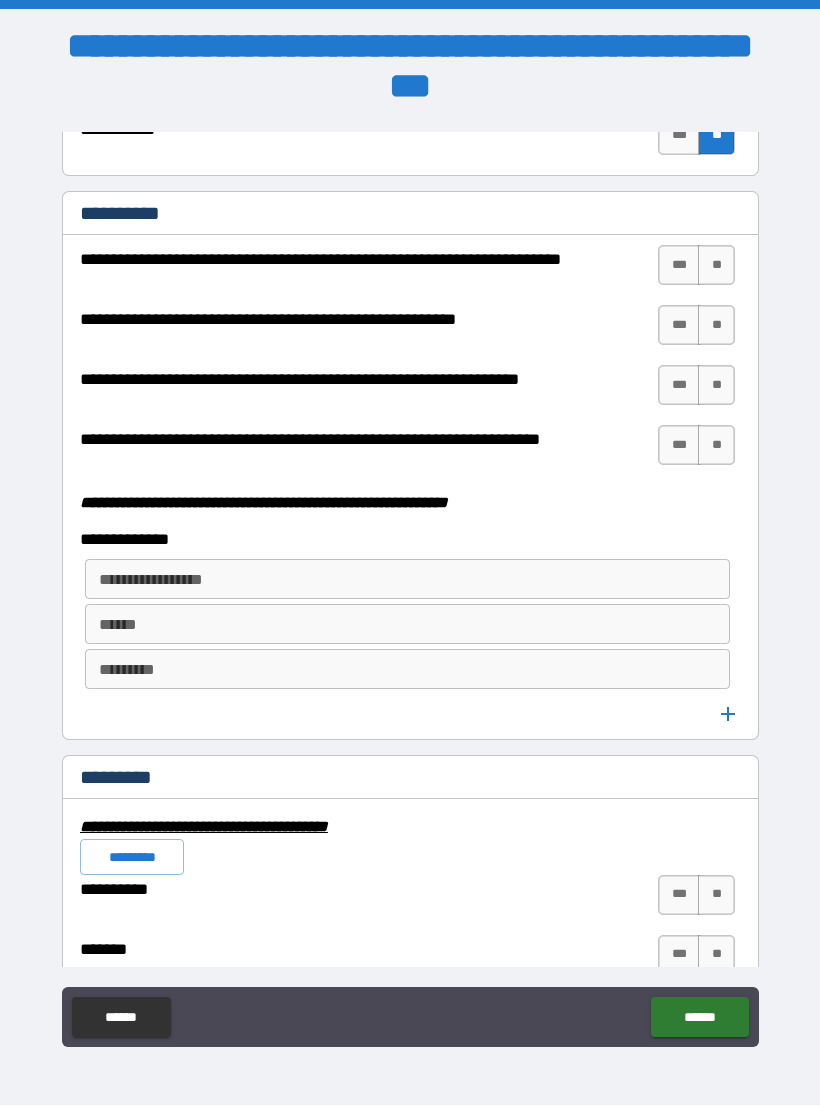 scroll, scrollTop: 5104, scrollLeft: 0, axis: vertical 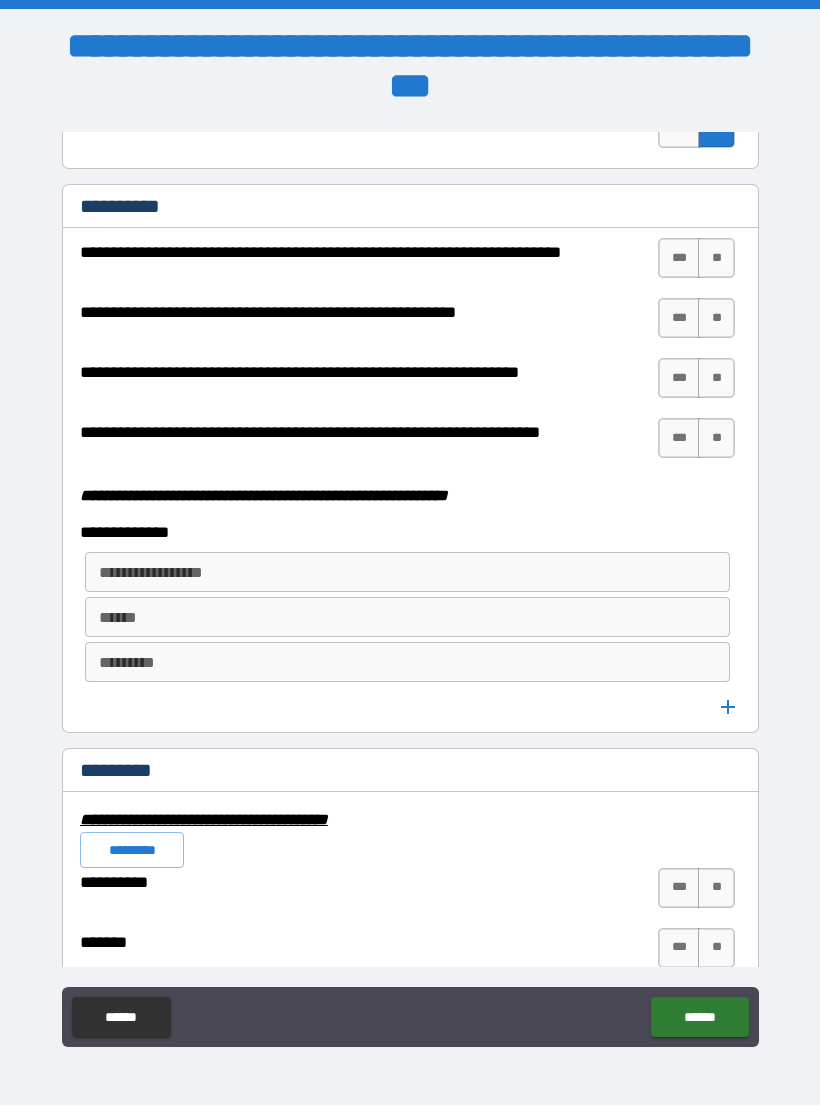 click on "**" at bounding box center (716, 259) 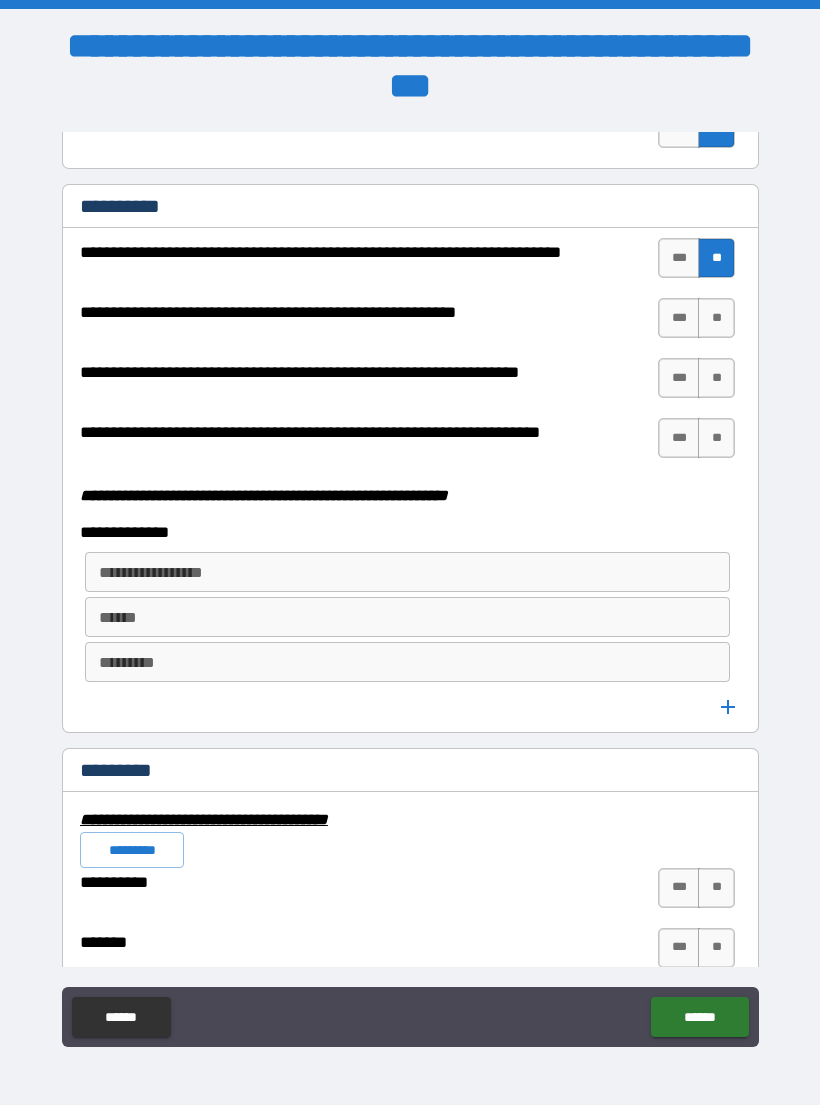 click on "**" at bounding box center (716, 319) 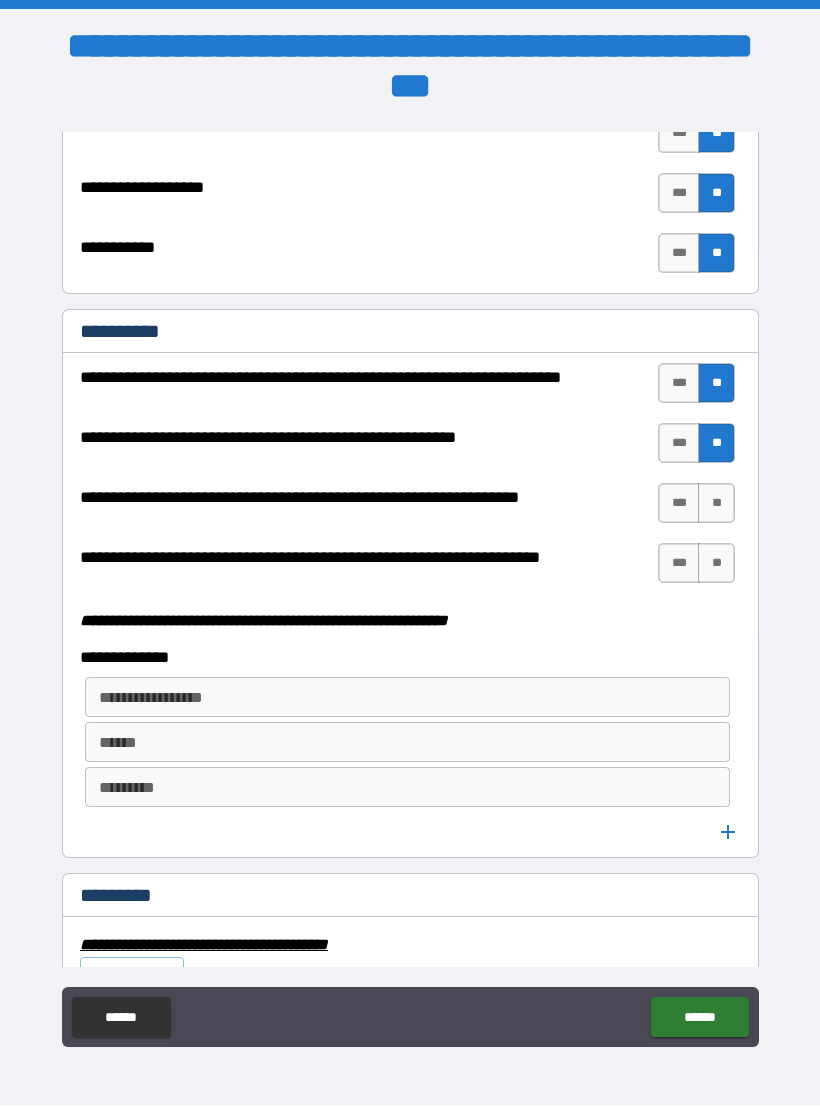 scroll, scrollTop: 4978, scrollLeft: 0, axis: vertical 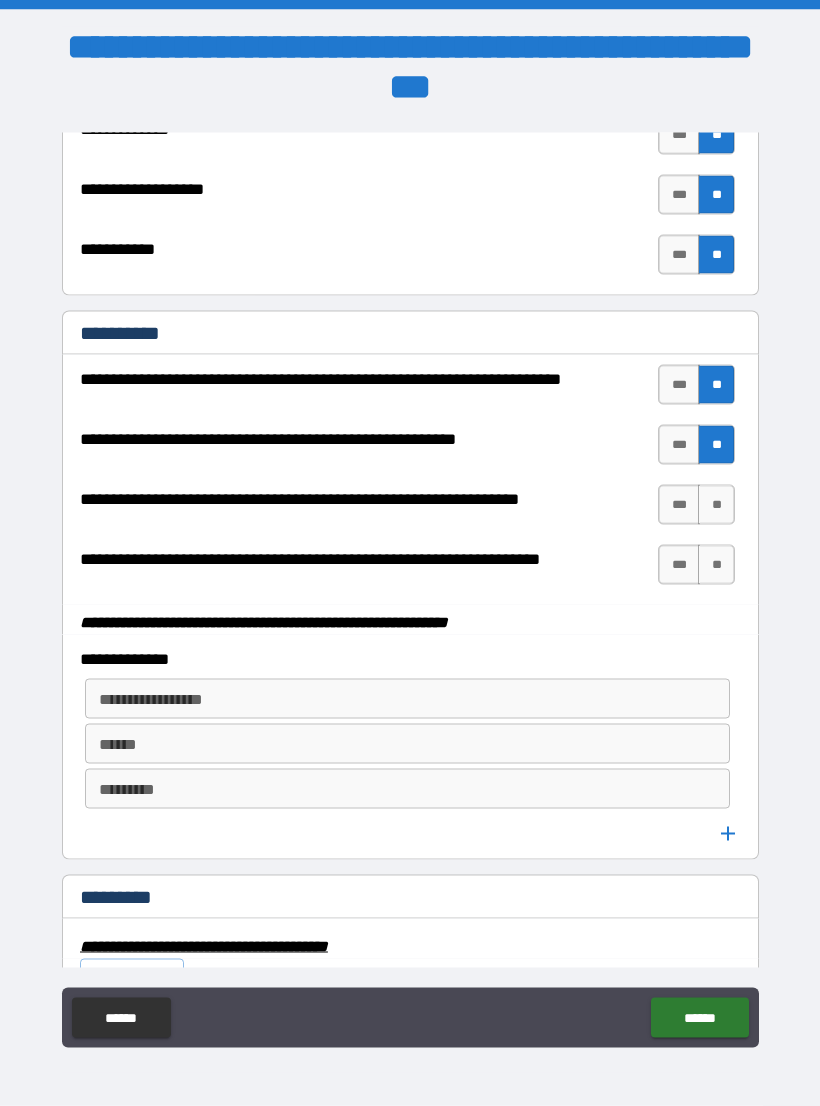 click on "**" at bounding box center [716, 505] 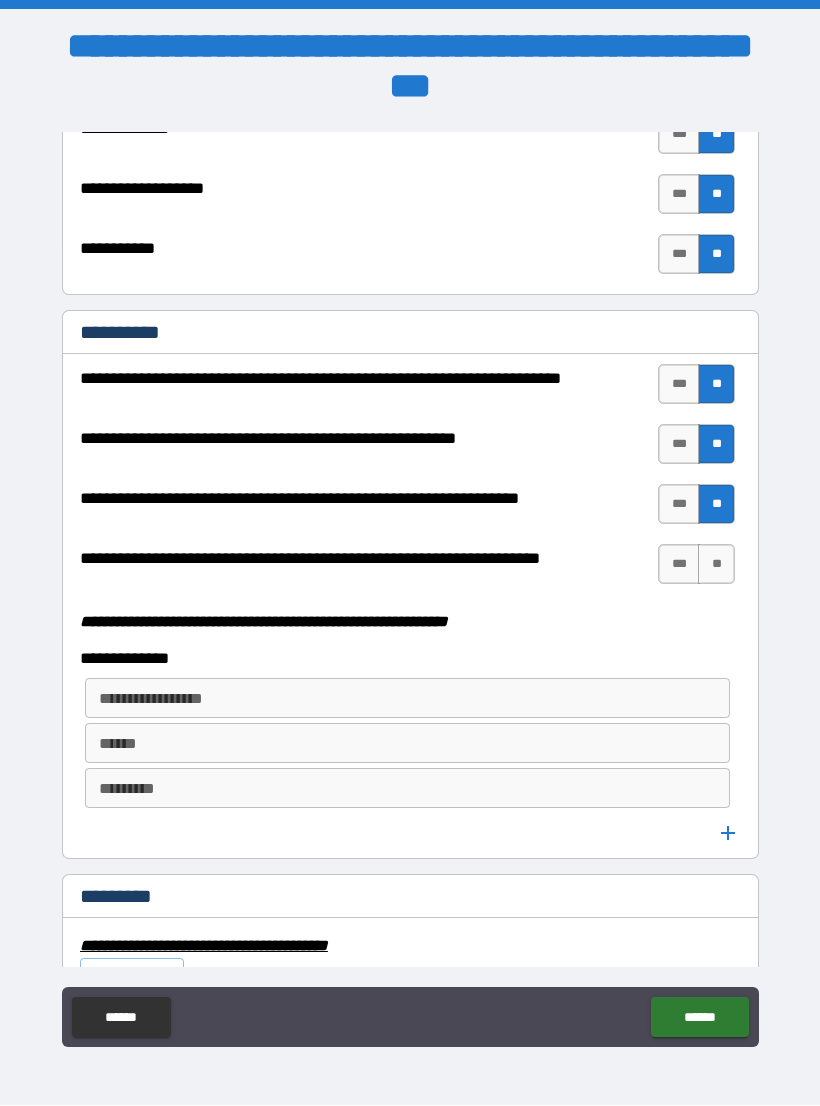 click on "**" at bounding box center [716, 565] 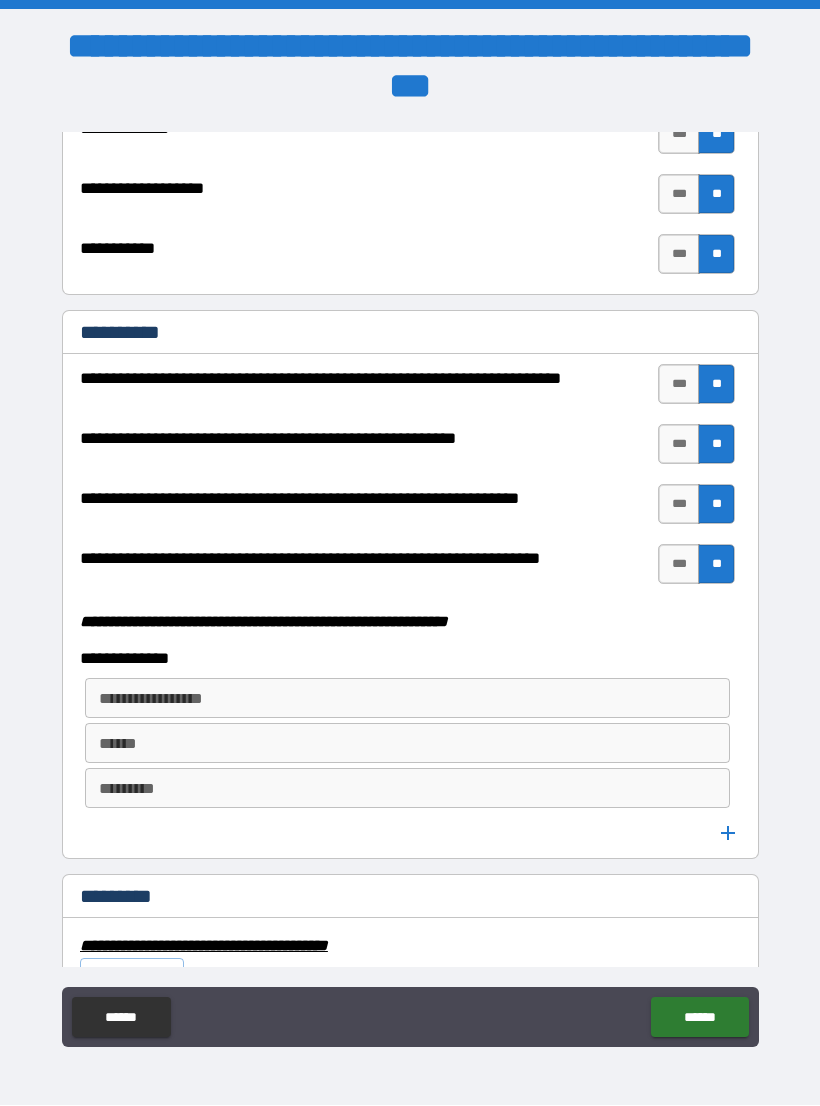 click on "***" at bounding box center [679, 565] 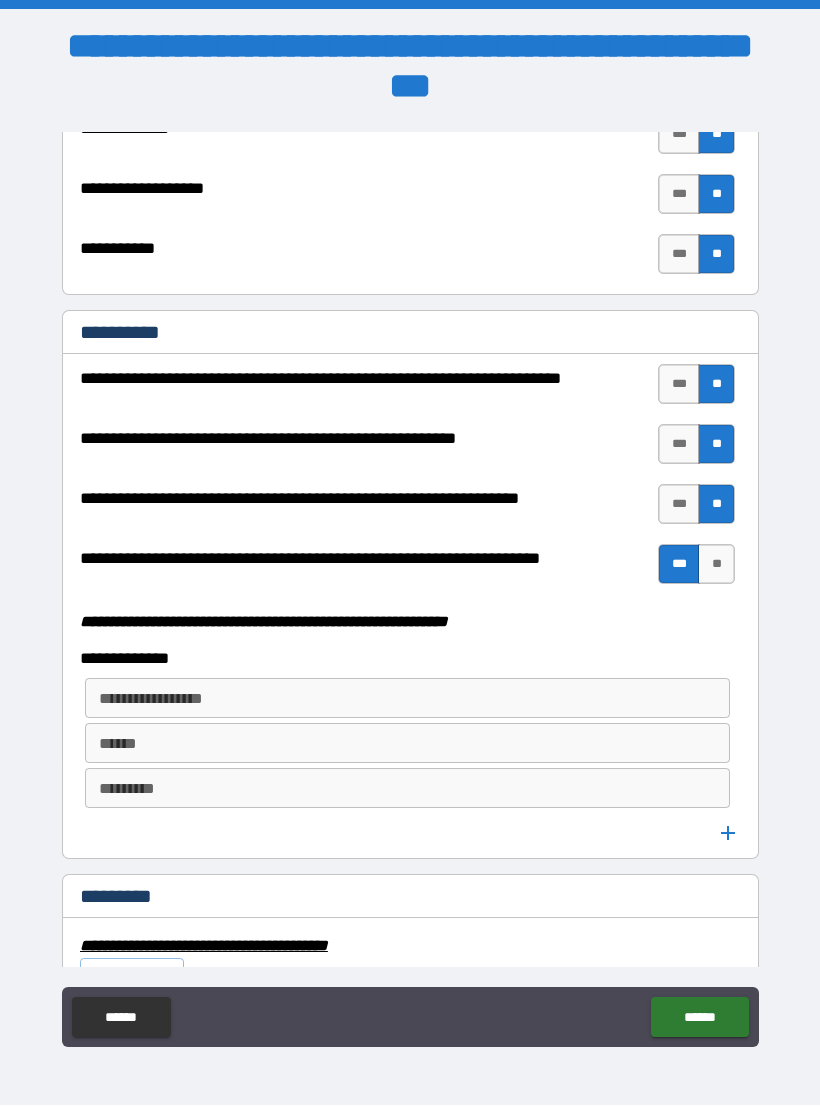 click on "**********" at bounding box center (407, 699) 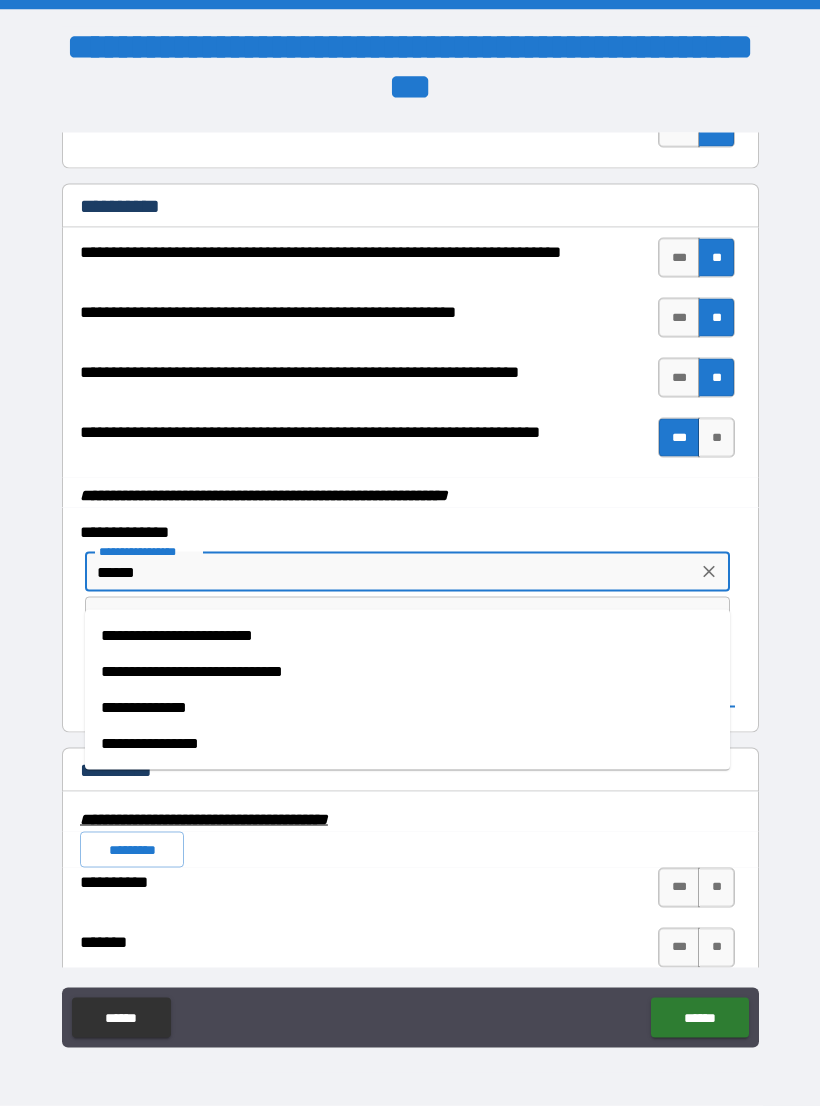 scroll, scrollTop: 5106, scrollLeft: 0, axis: vertical 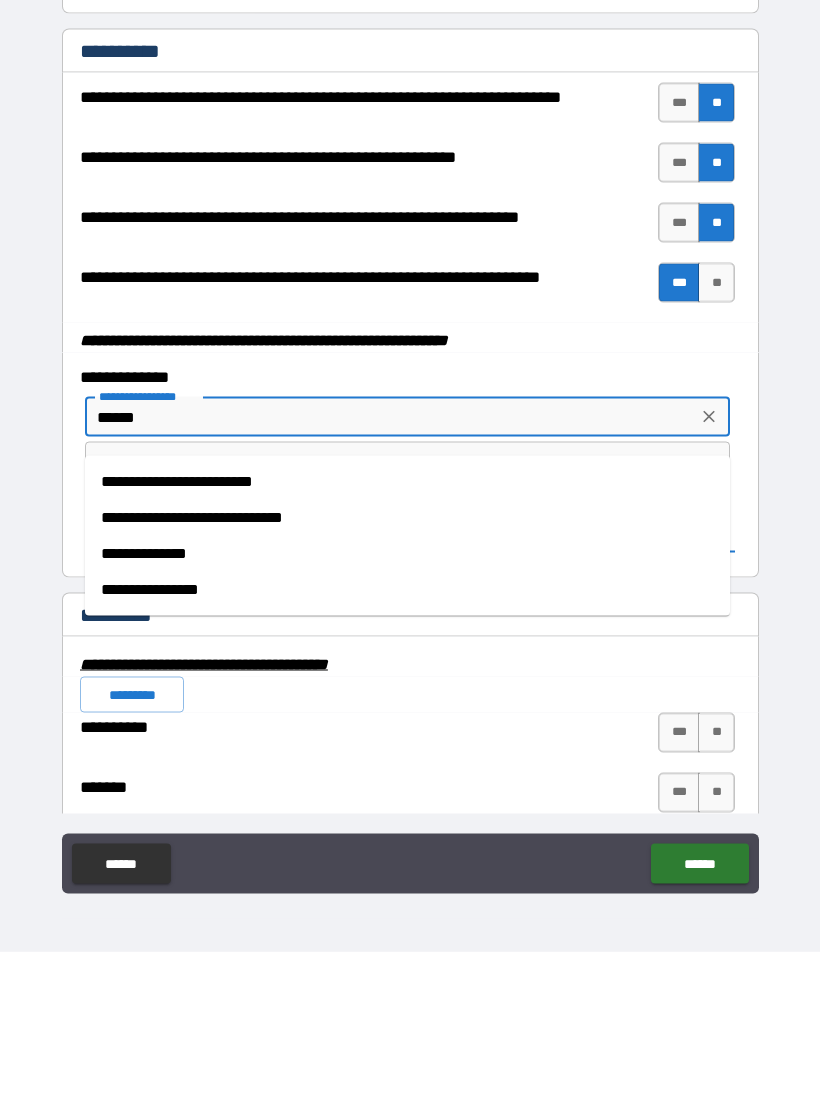 click on "**********" at bounding box center (407, 708) 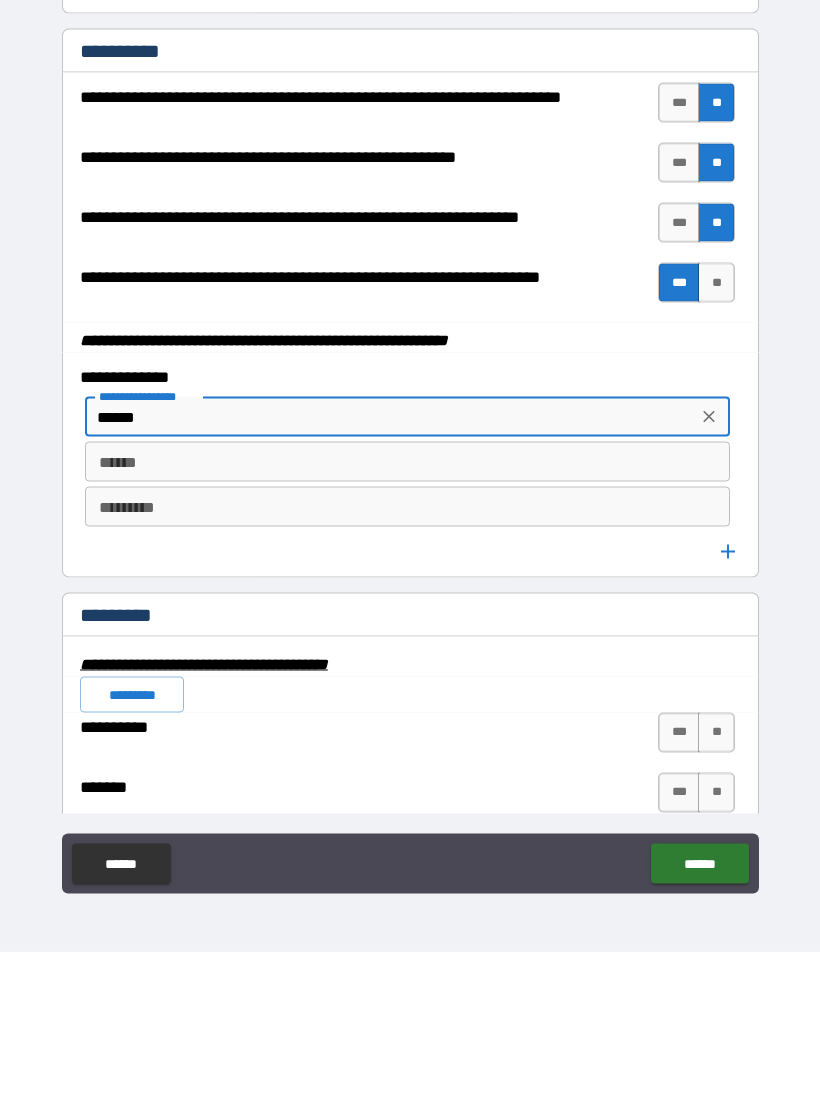 type on "**********" 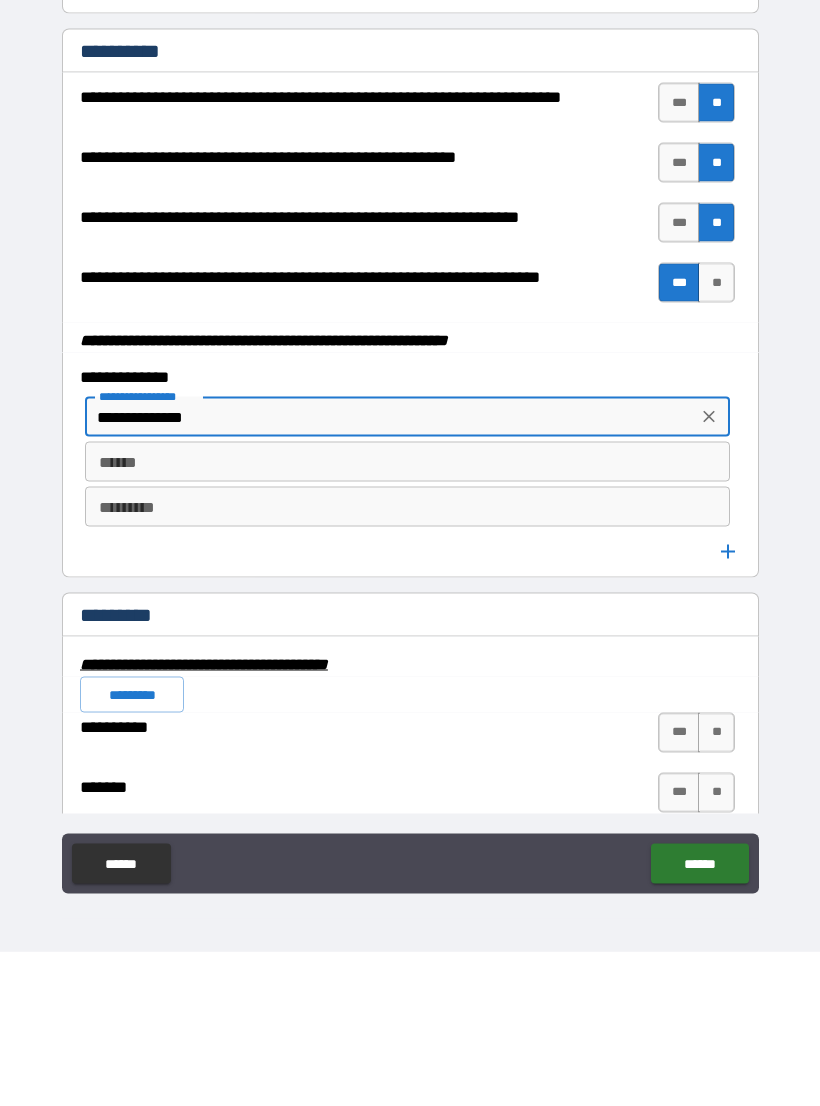 click on "******" at bounding box center (407, 616) 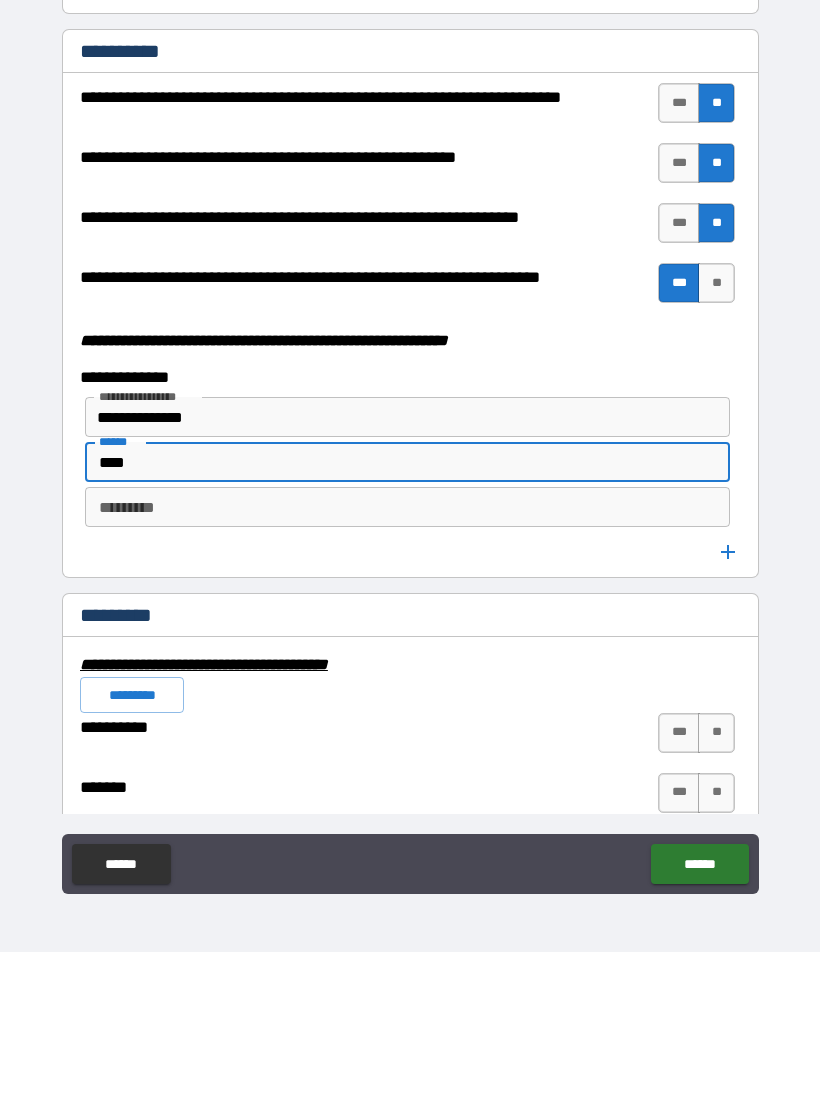 type on "****" 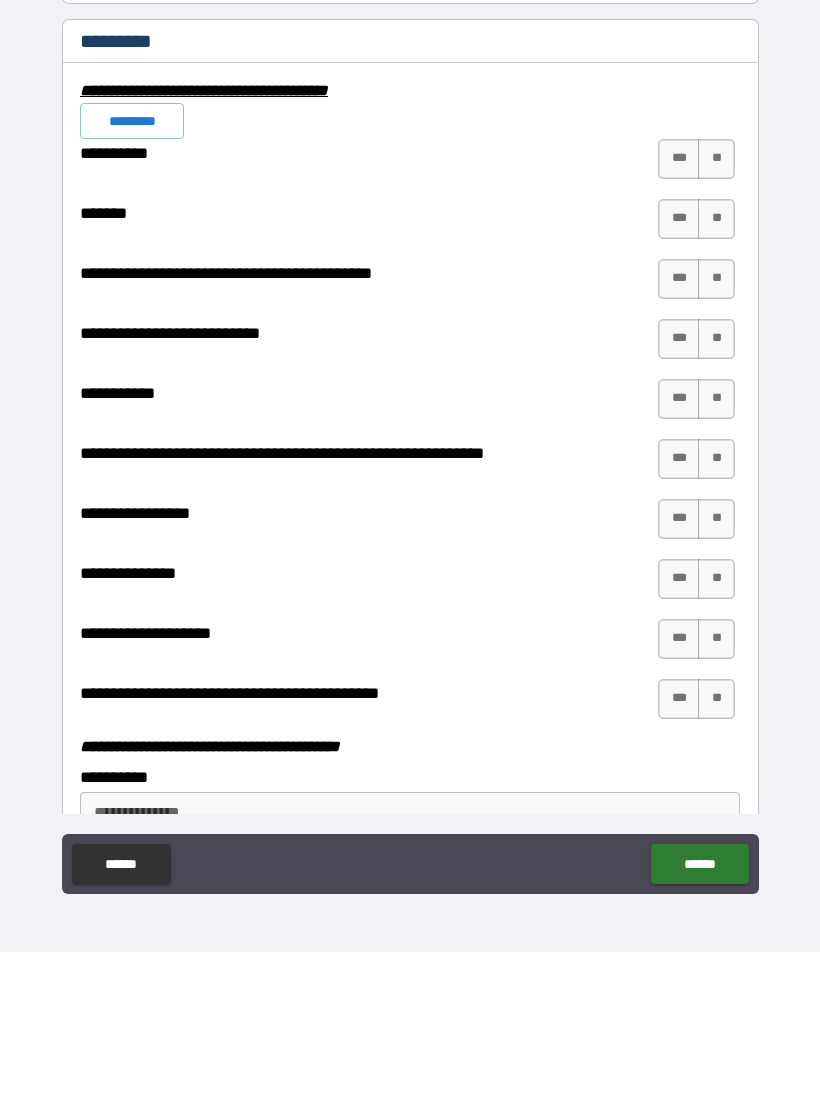 scroll, scrollTop: 5679, scrollLeft: 0, axis: vertical 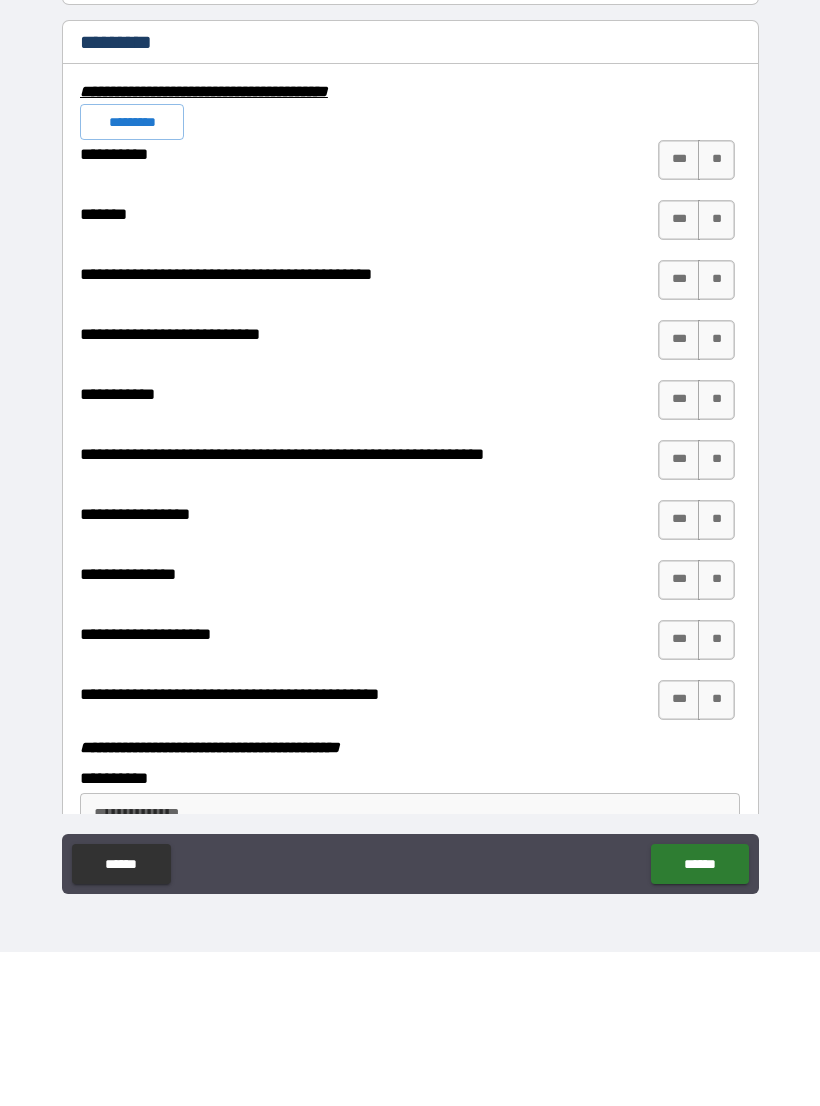 type on "***" 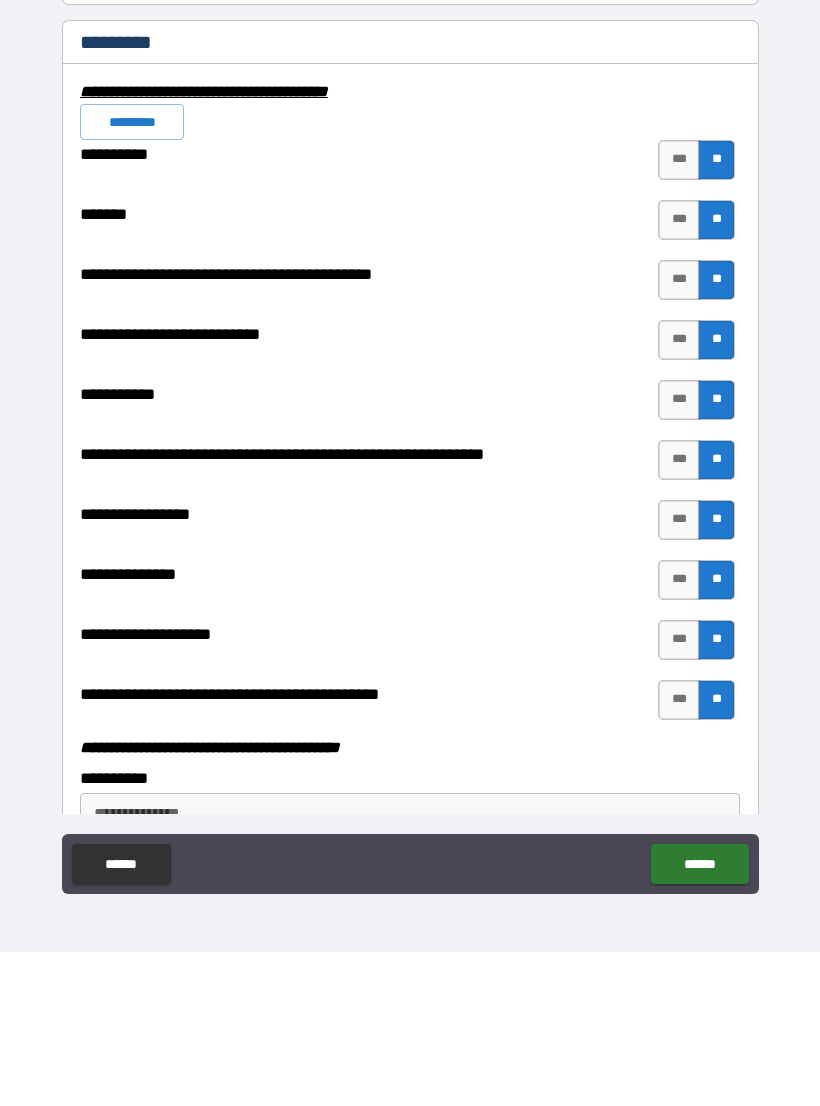 scroll, scrollTop: 0, scrollLeft: 0, axis: both 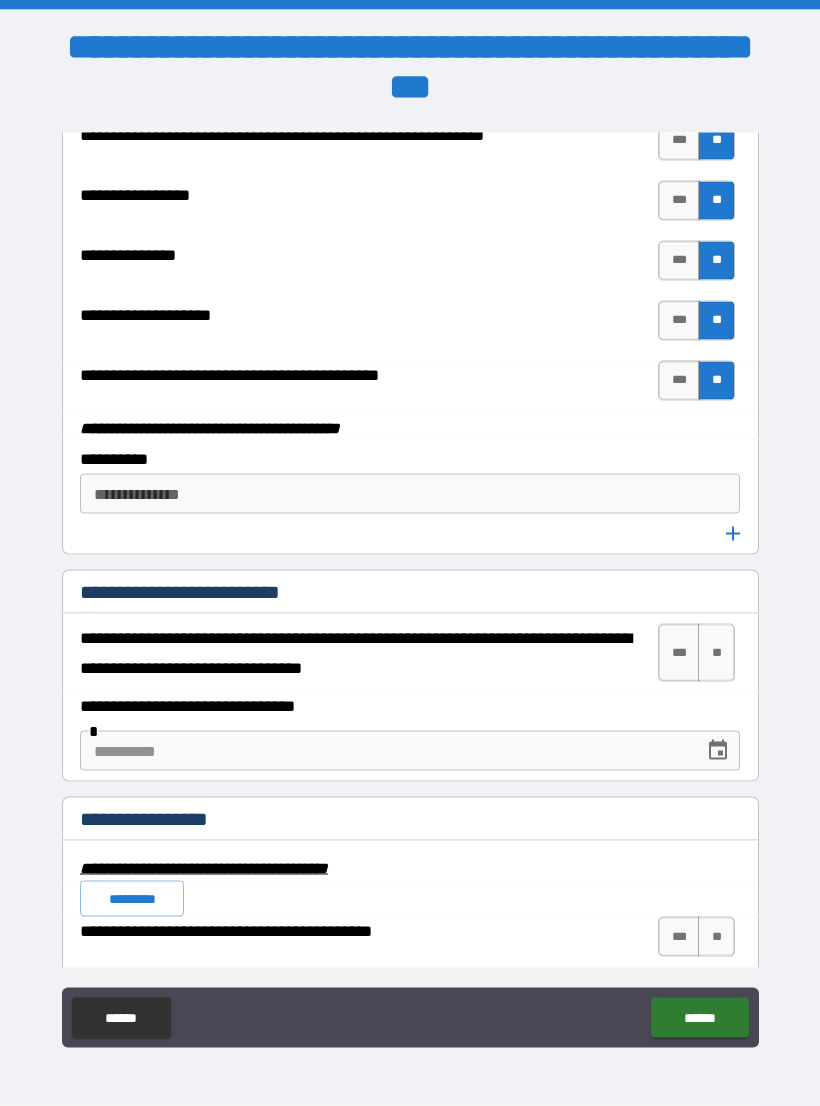 click on "***" at bounding box center (679, 321) 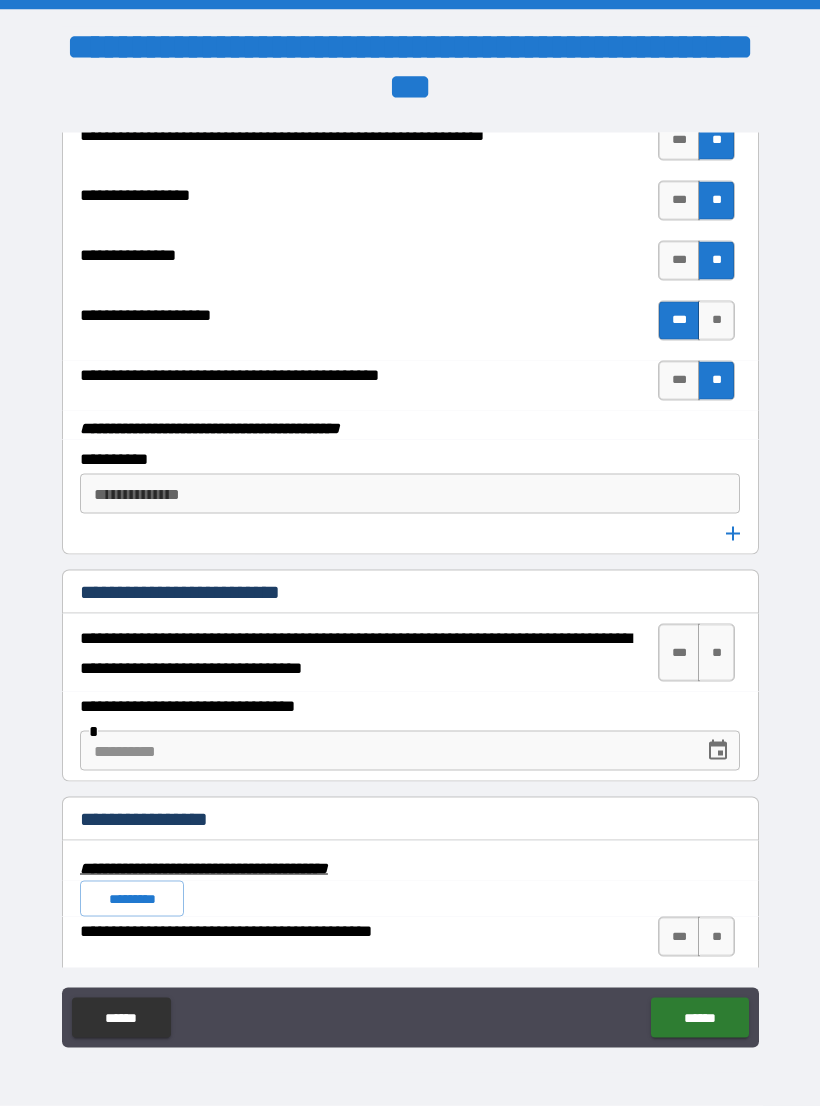 scroll, scrollTop: 0, scrollLeft: 0, axis: both 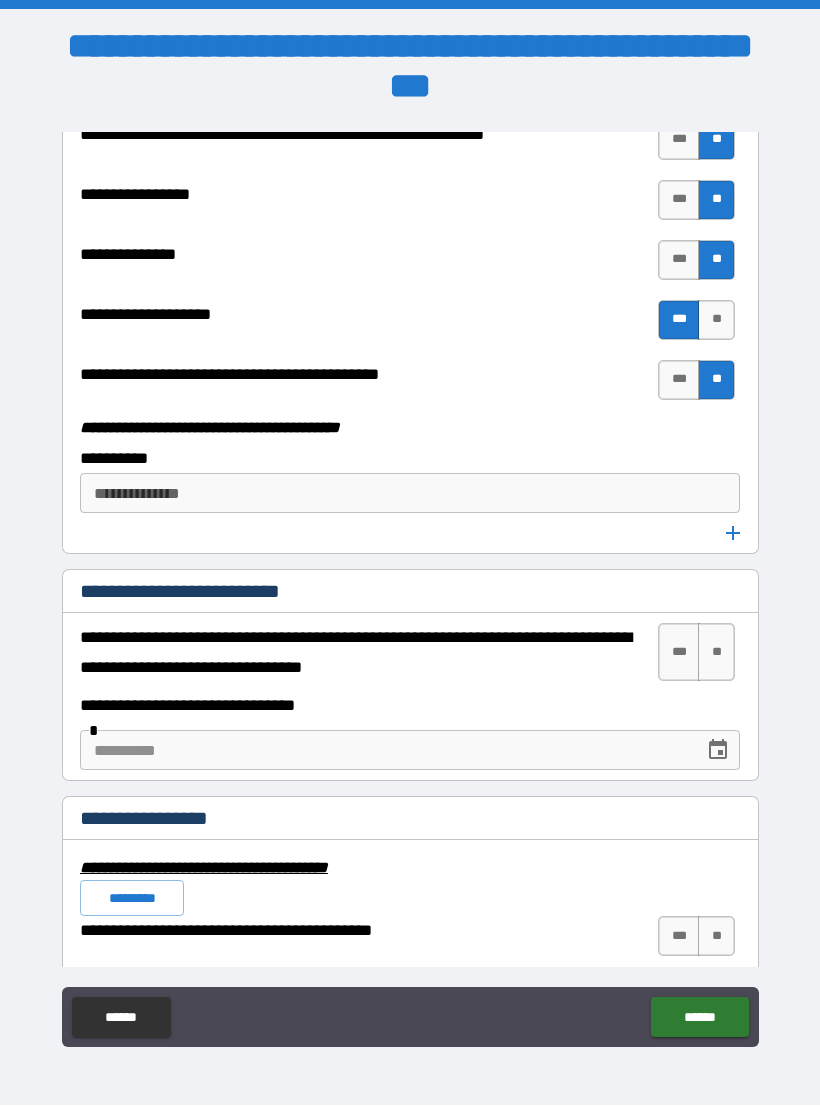 click on "**********" at bounding box center [408, 494] 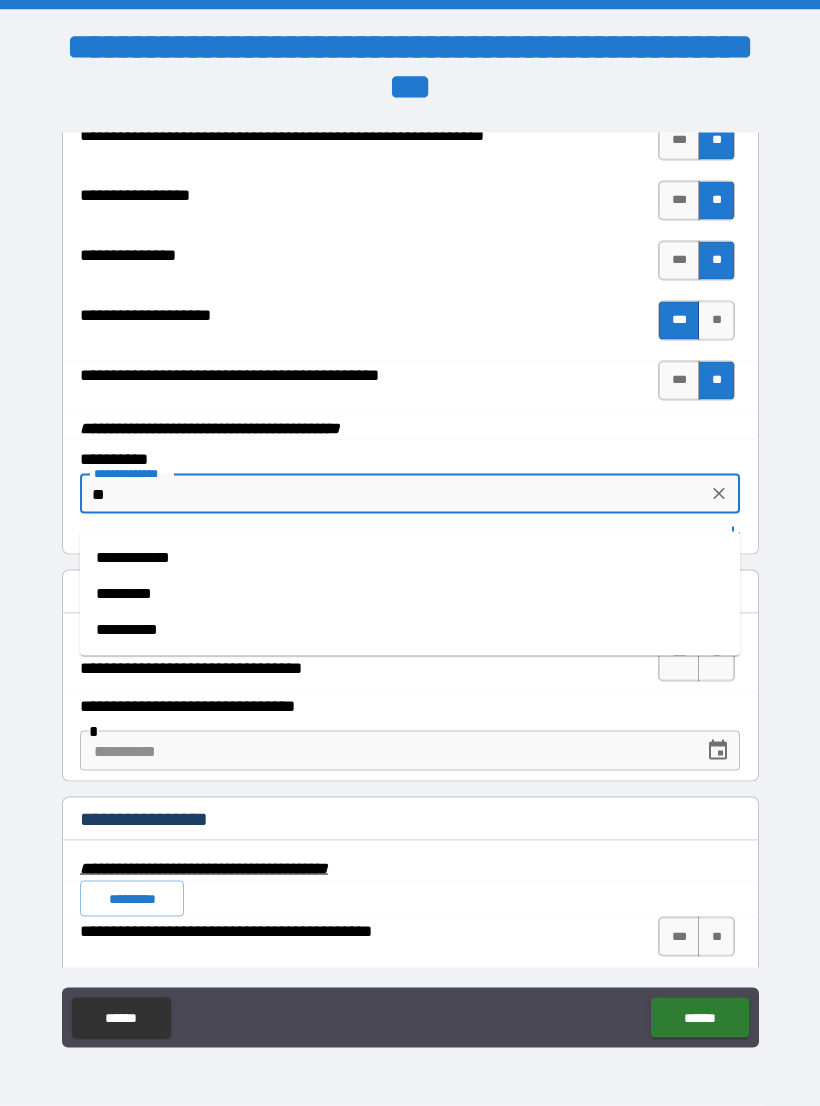 type on "*" 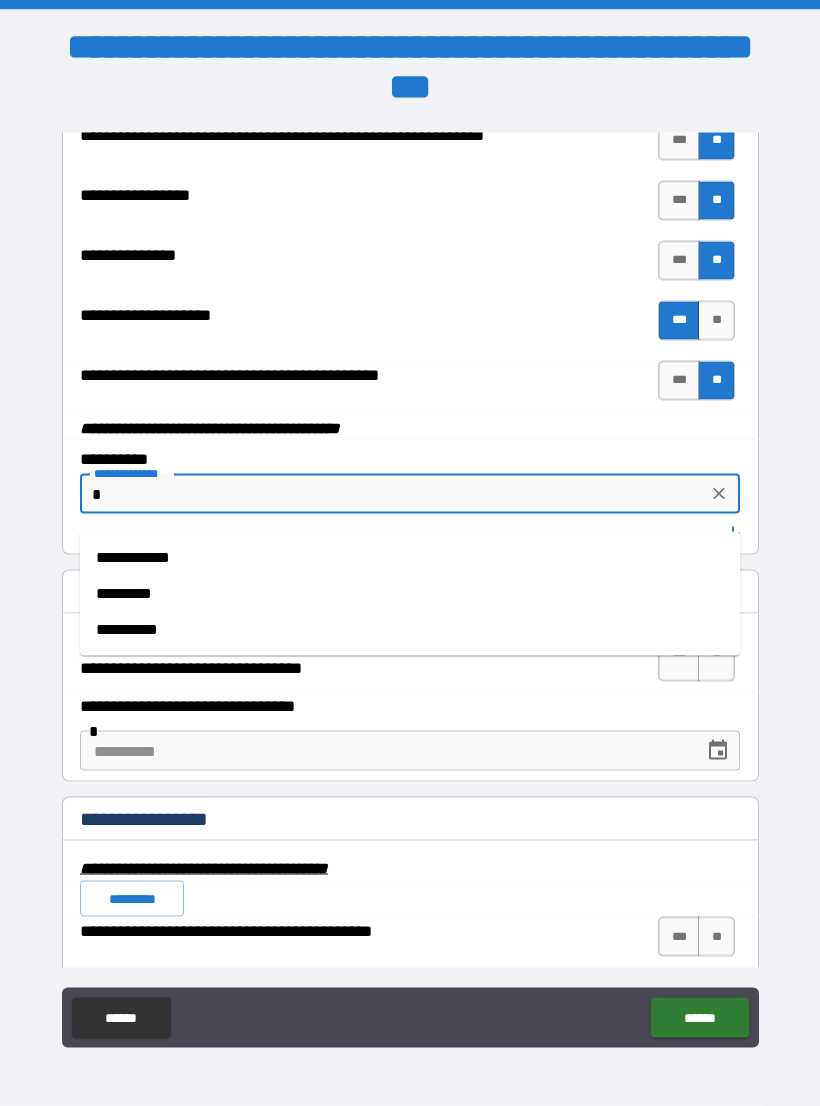 type 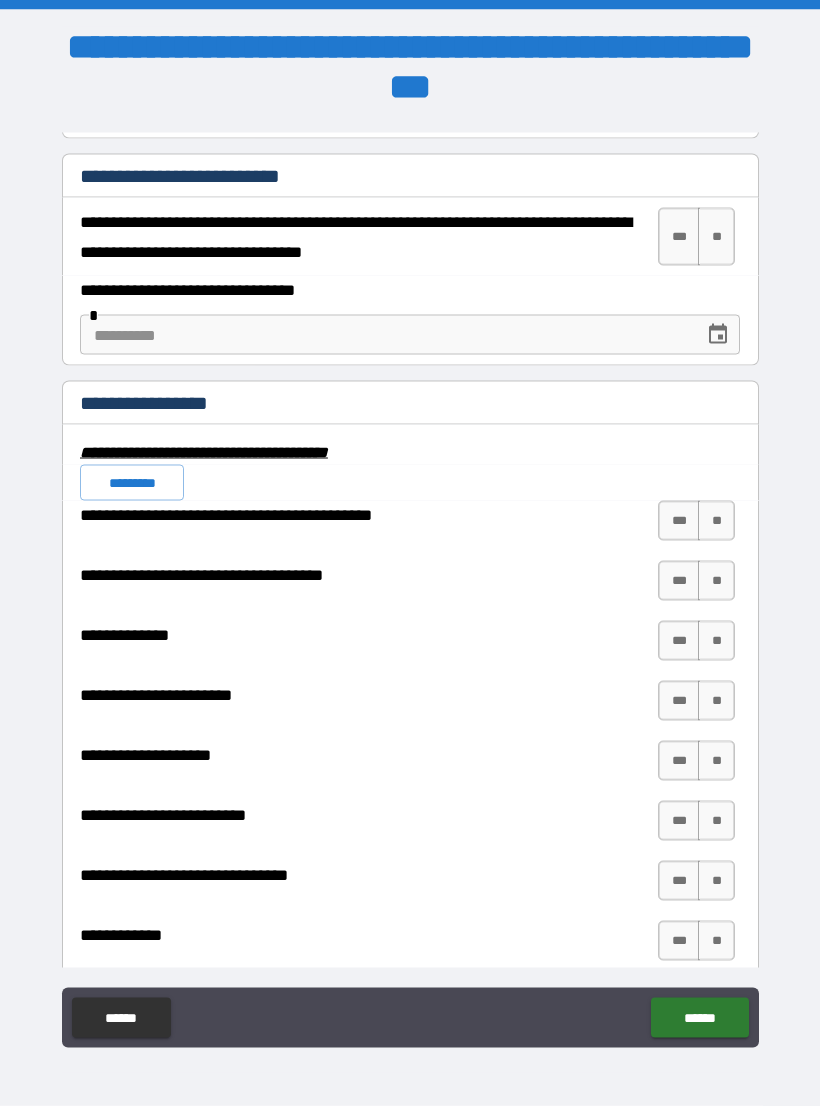 scroll, scrollTop: 6570, scrollLeft: 0, axis: vertical 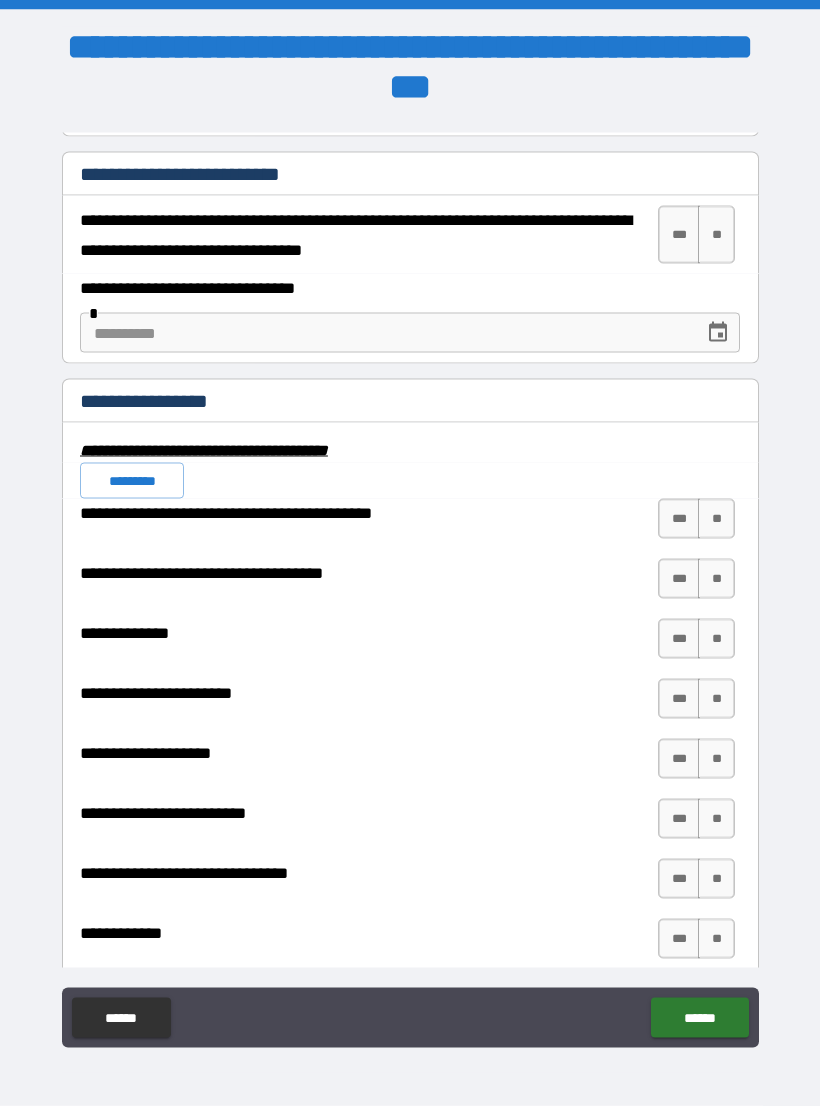click on "**" at bounding box center [716, 235] 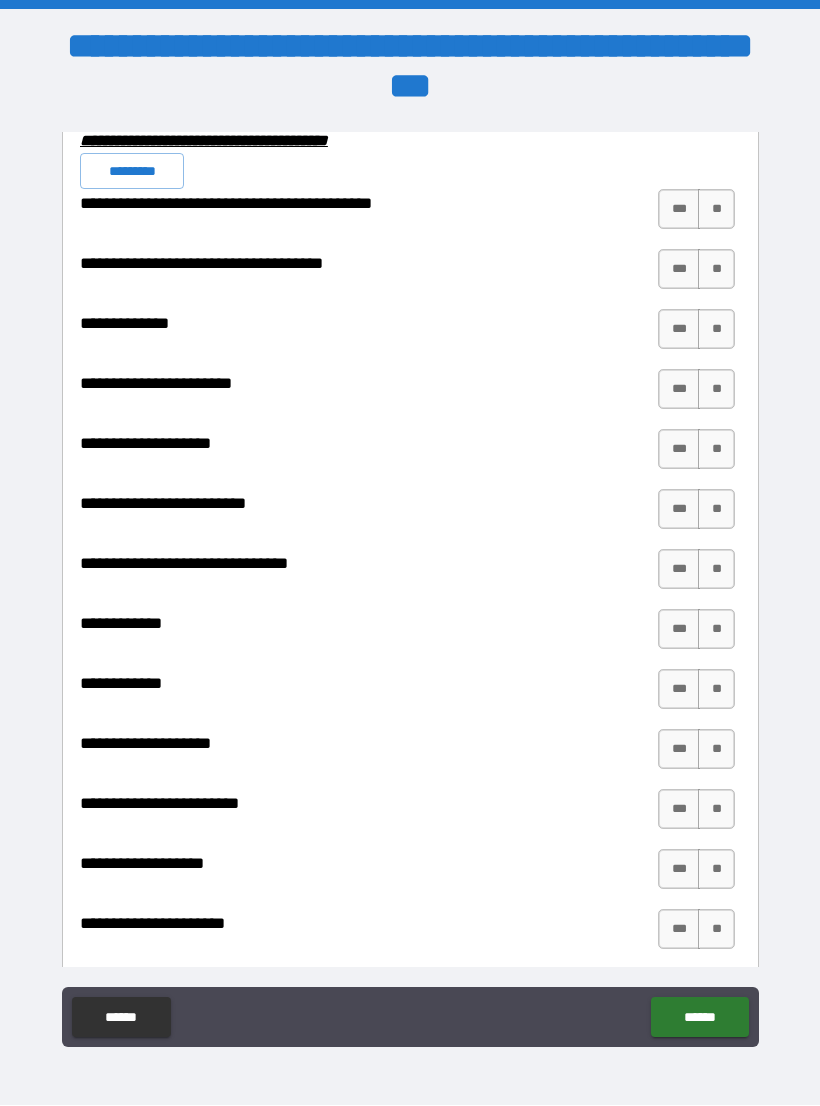 scroll, scrollTop: 6879, scrollLeft: 0, axis: vertical 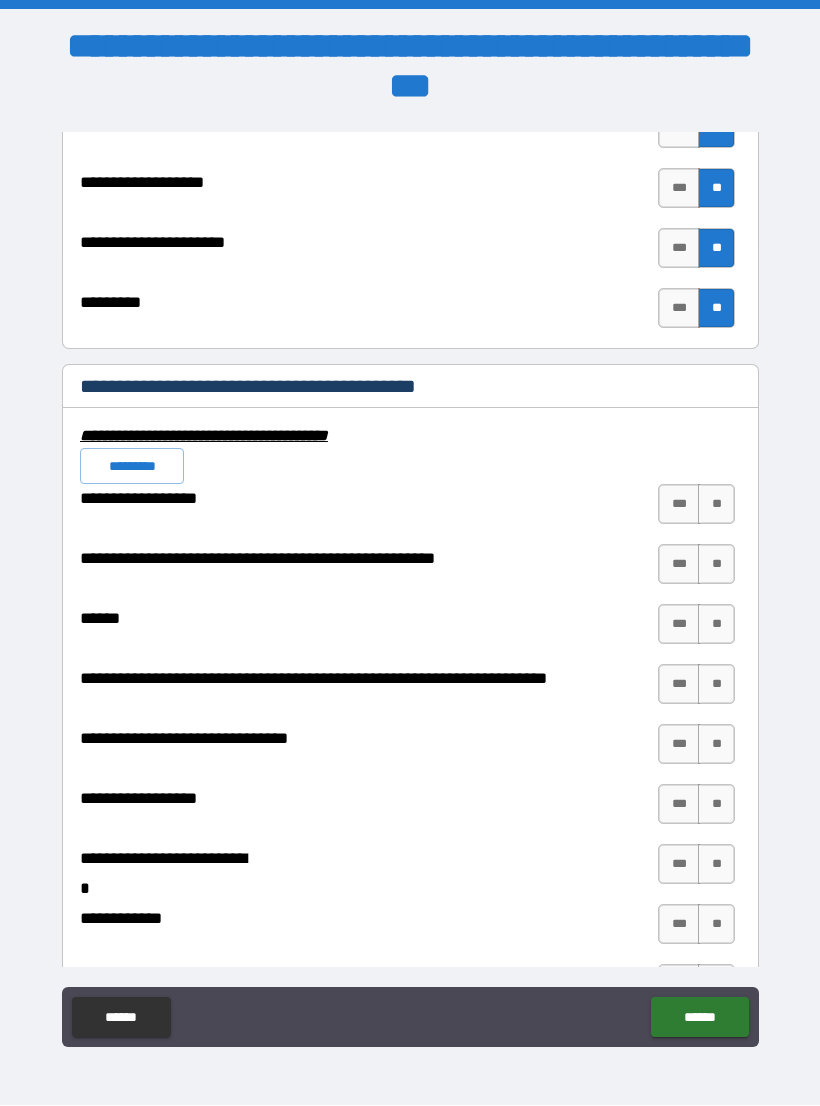 click on "*********" at bounding box center [132, 467] 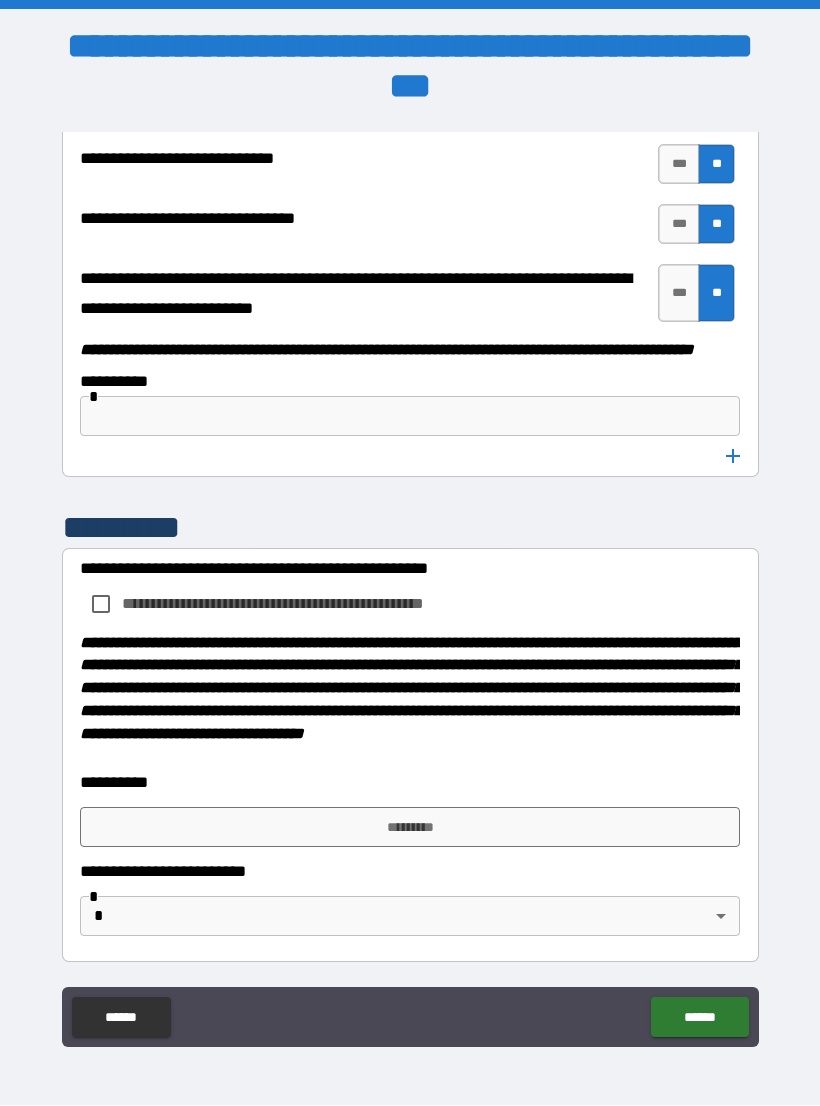 scroll, scrollTop: 10233, scrollLeft: 0, axis: vertical 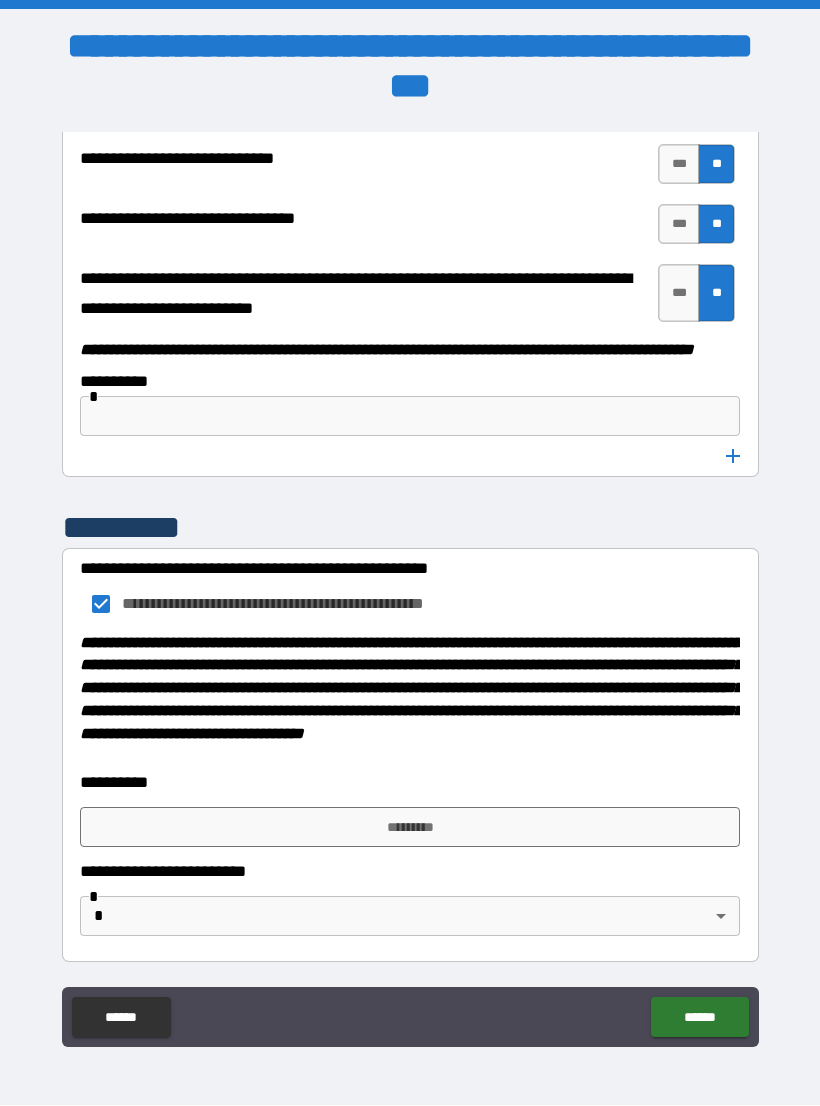 click on "*********" at bounding box center (410, 828) 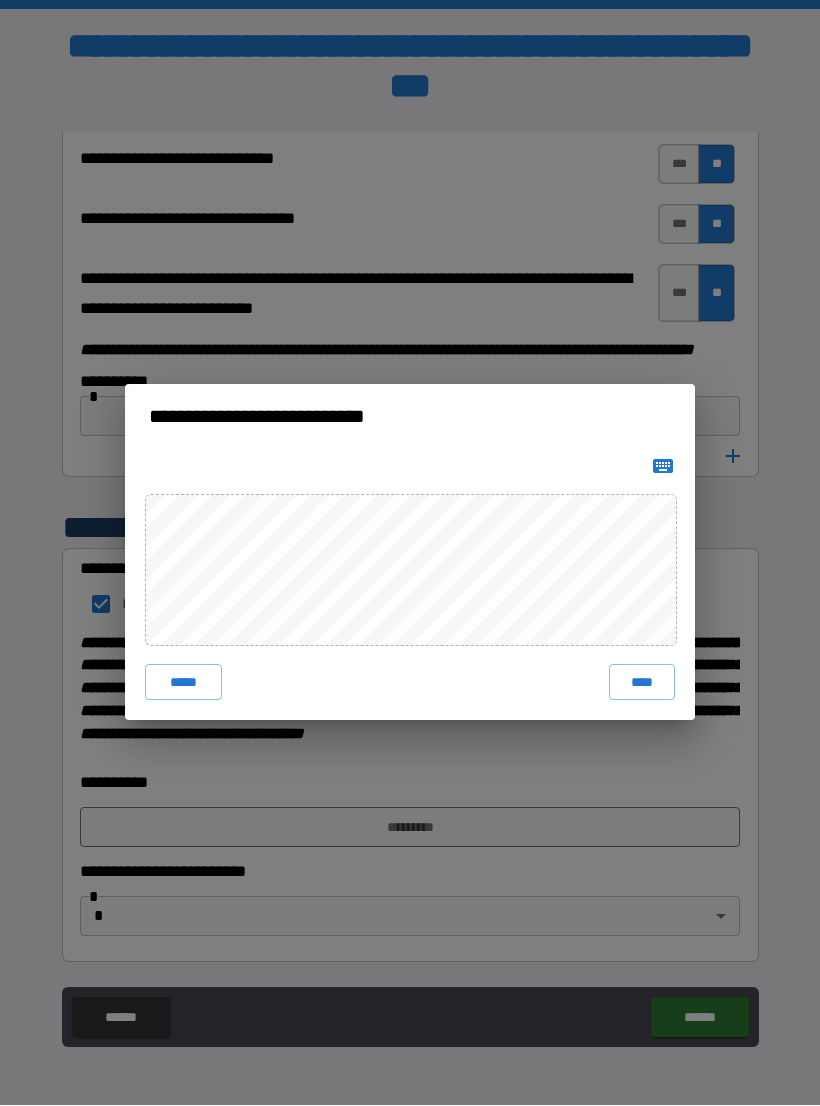 click on "****" at bounding box center (642, 683) 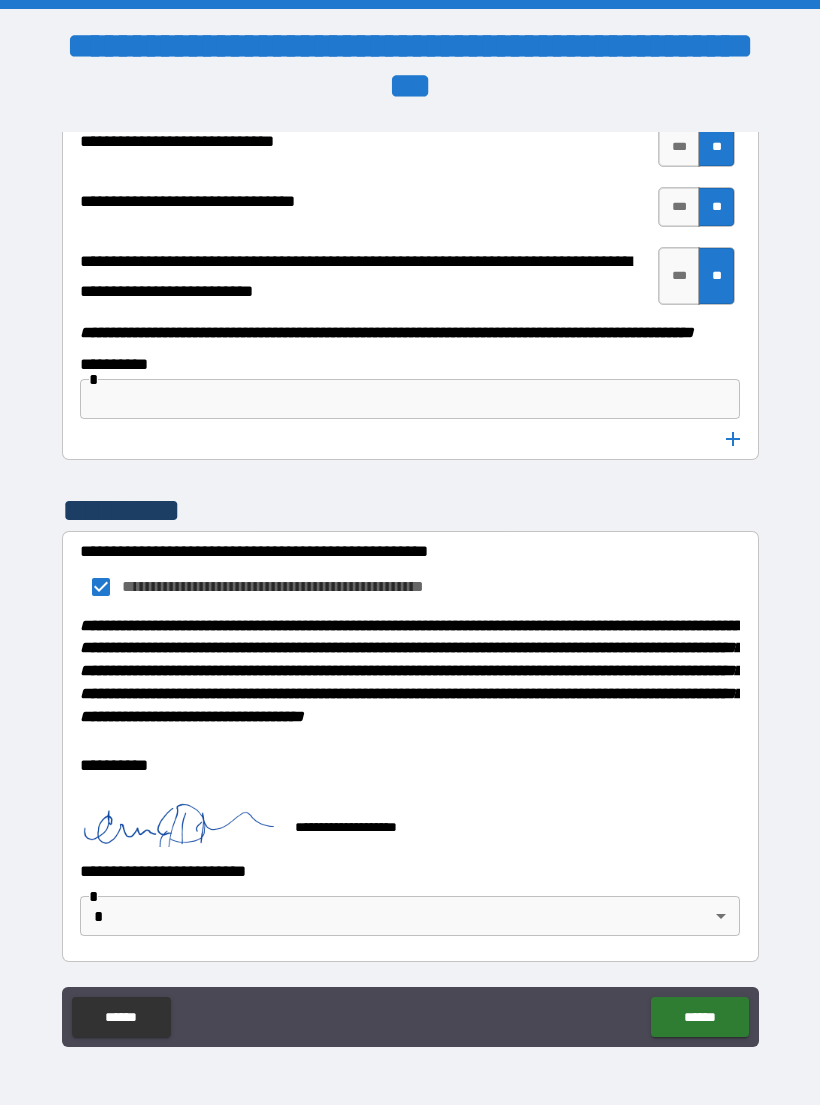 scroll, scrollTop: 10250, scrollLeft: 0, axis: vertical 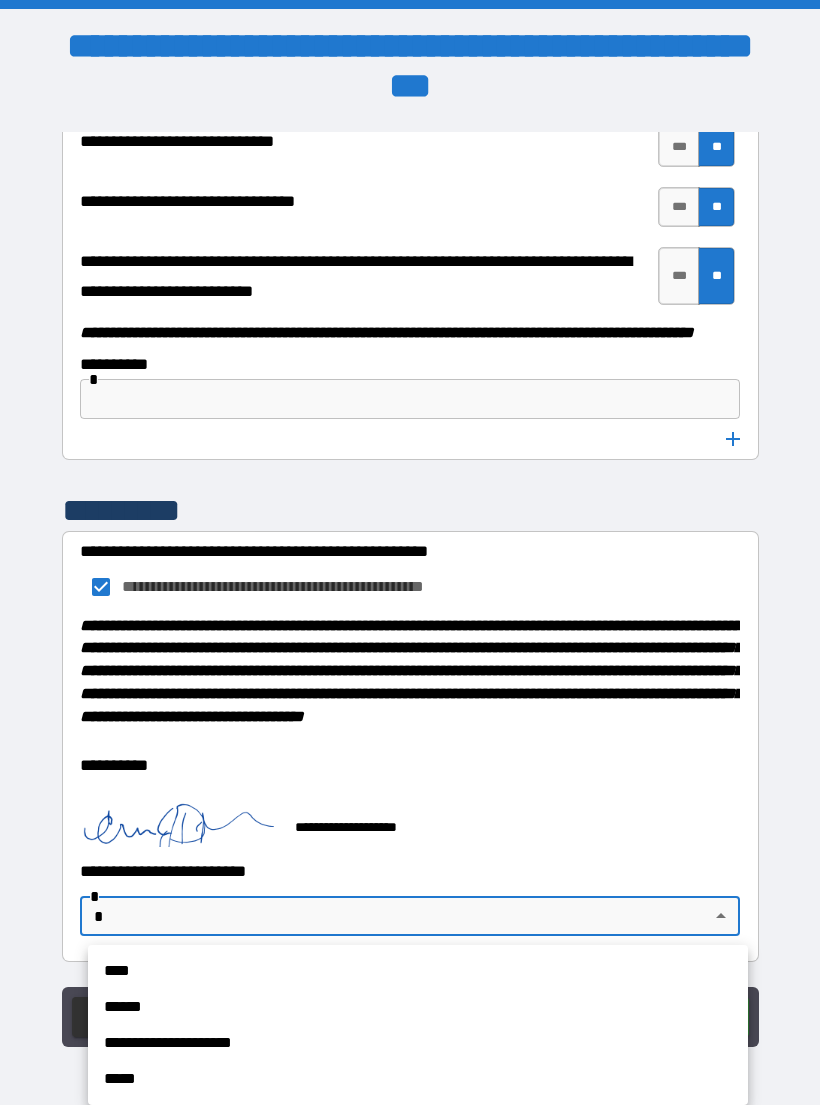click on "**********" at bounding box center [418, 1044] 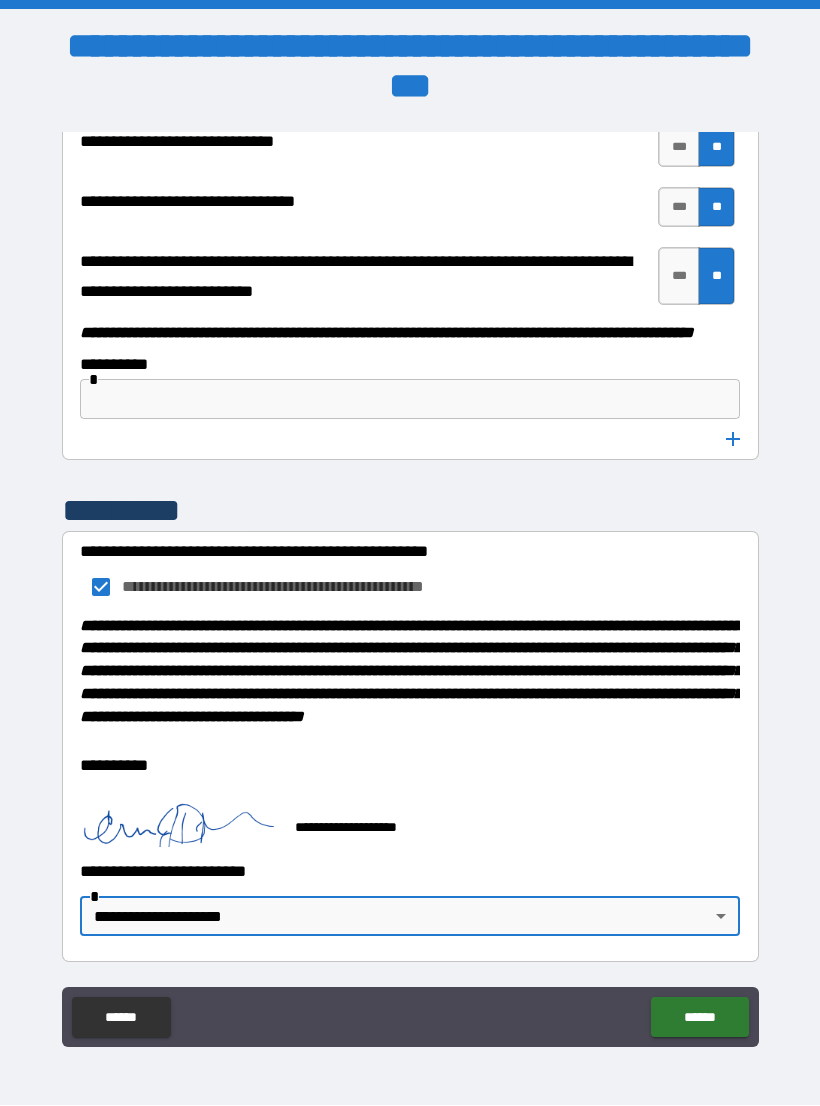 type on "**********" 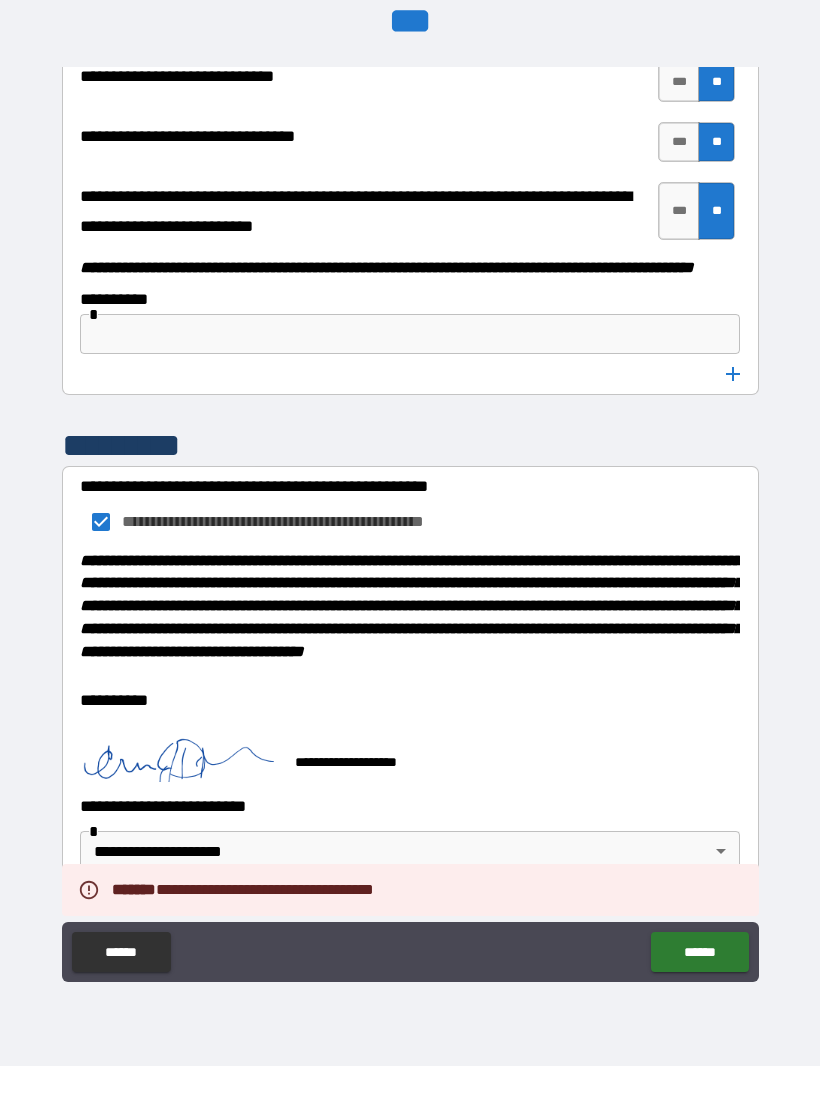 scroll, scrollTop: 34, scrollLeft: 0, axis: vertical 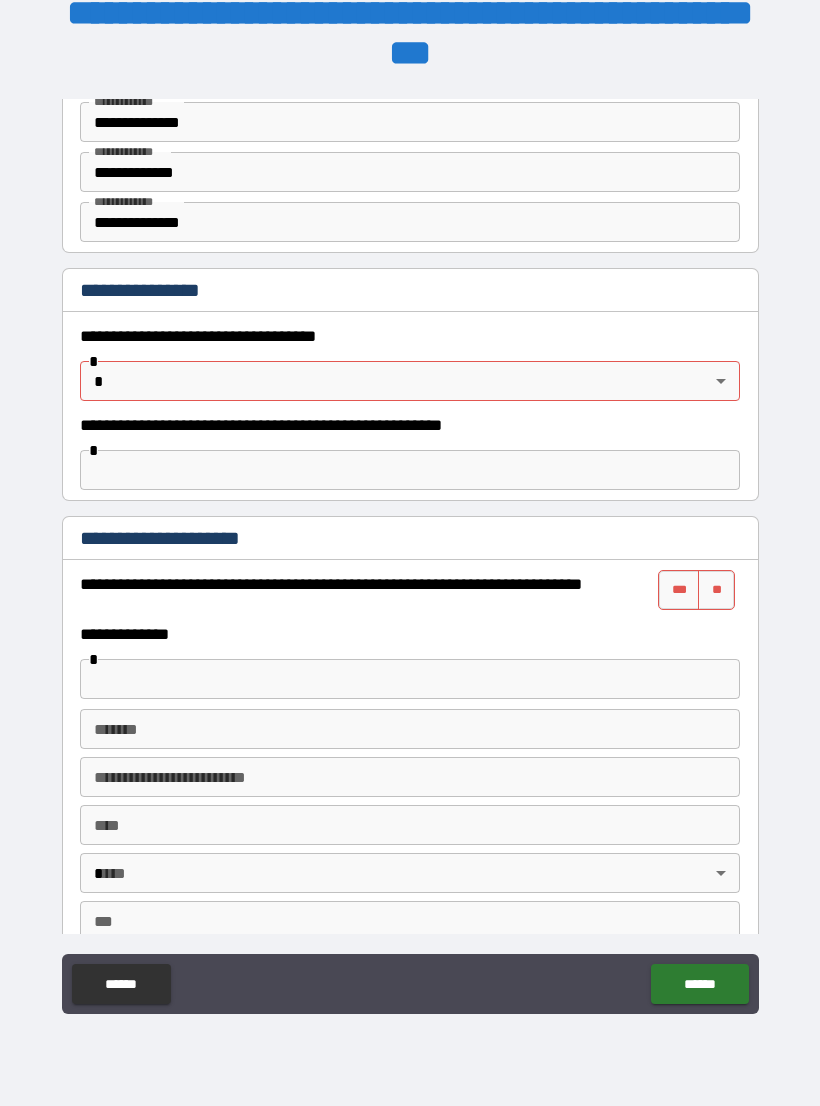 click on "**********" at bounding box center [410, 536] 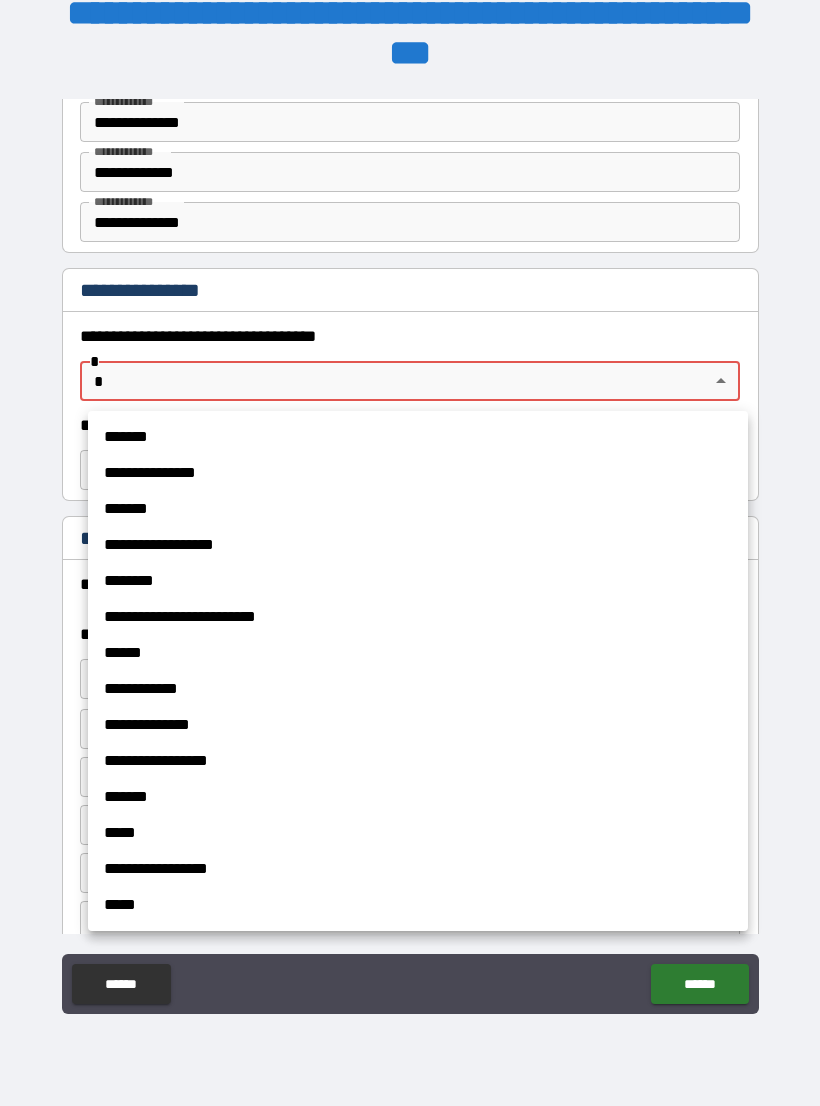 click on "*****" at bounding box center (418, 905) 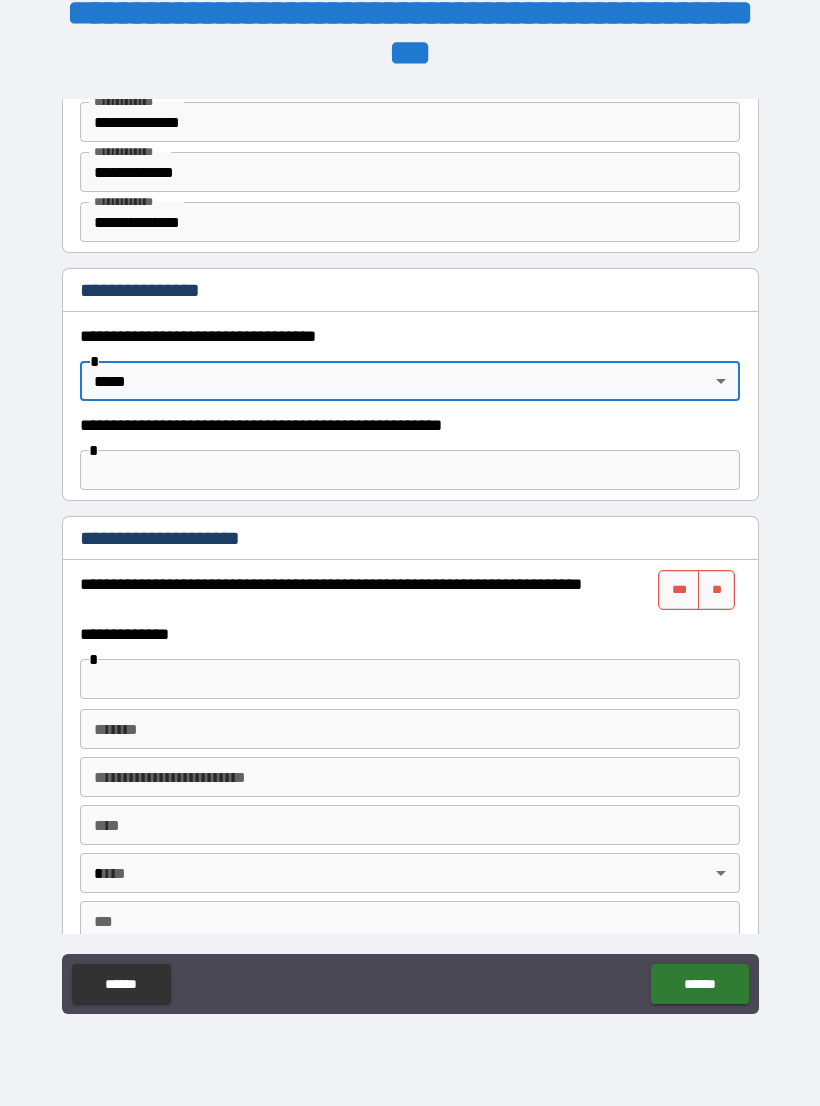 click on "******" at bounding box center (699, 984) 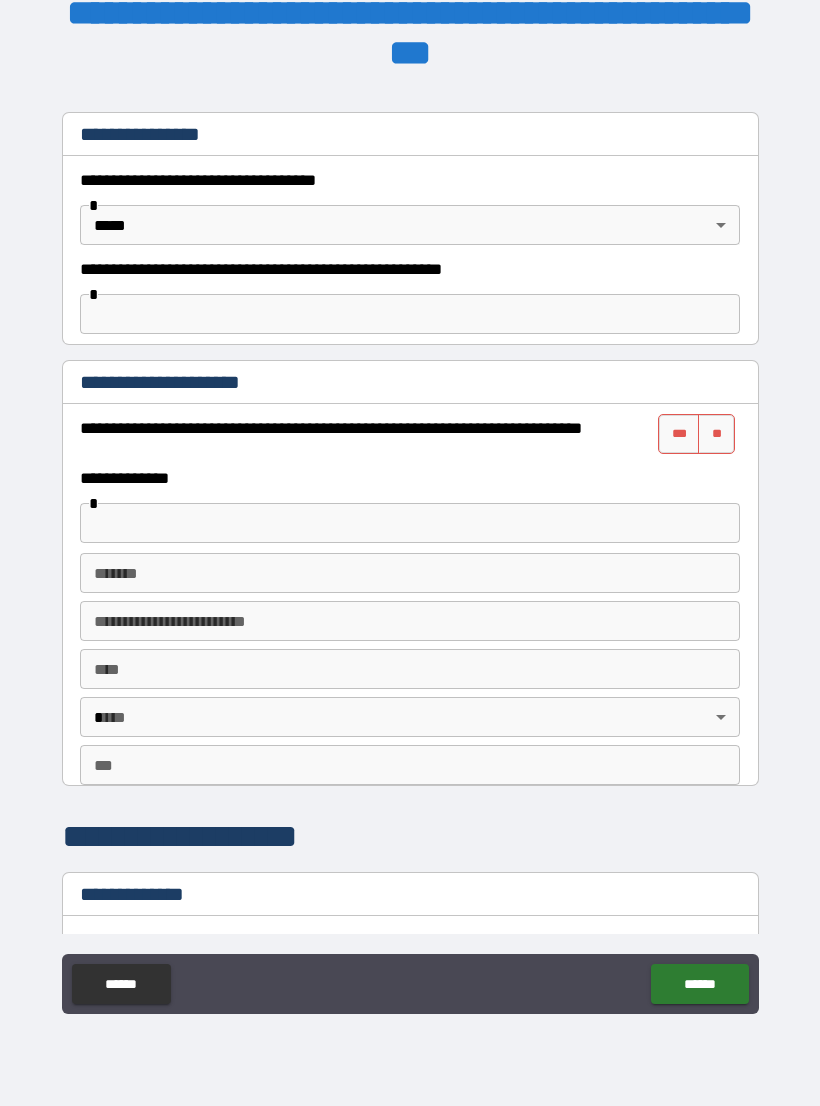 scroll, scrollTop: 1246, scrollLeft: 0, axis: vertical 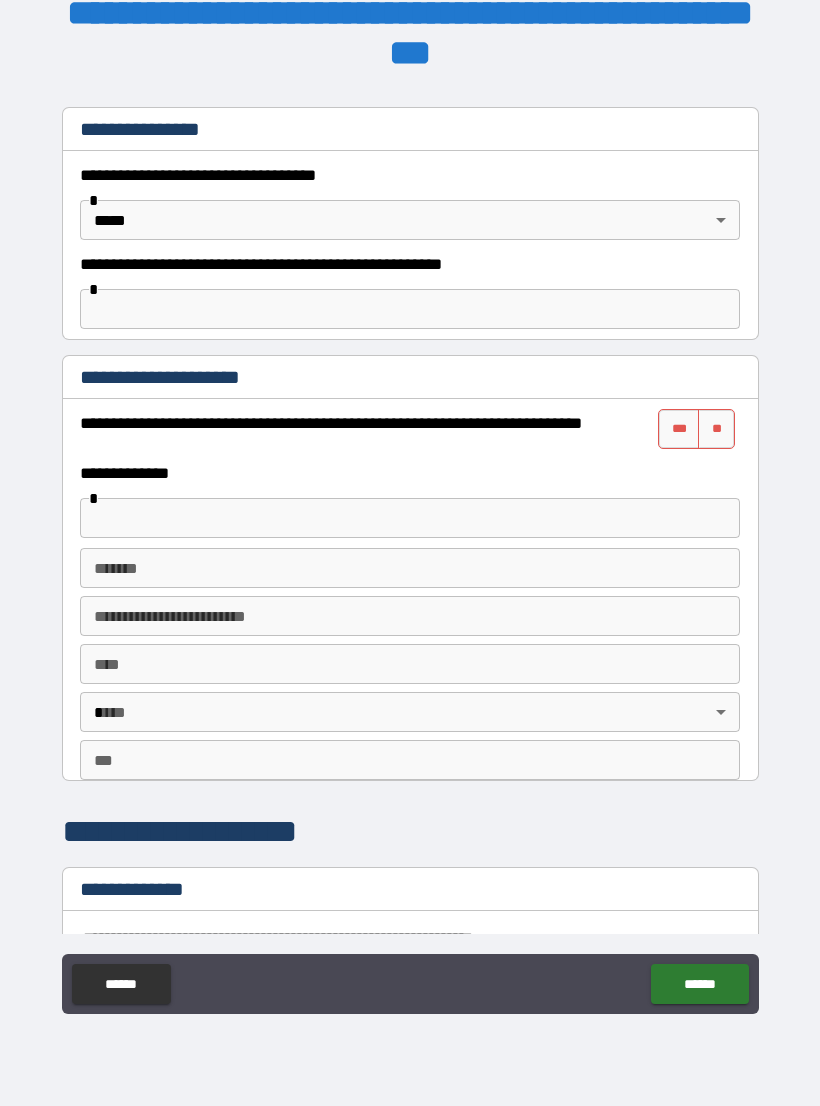 click on "***" at bounding box center (679, 429) 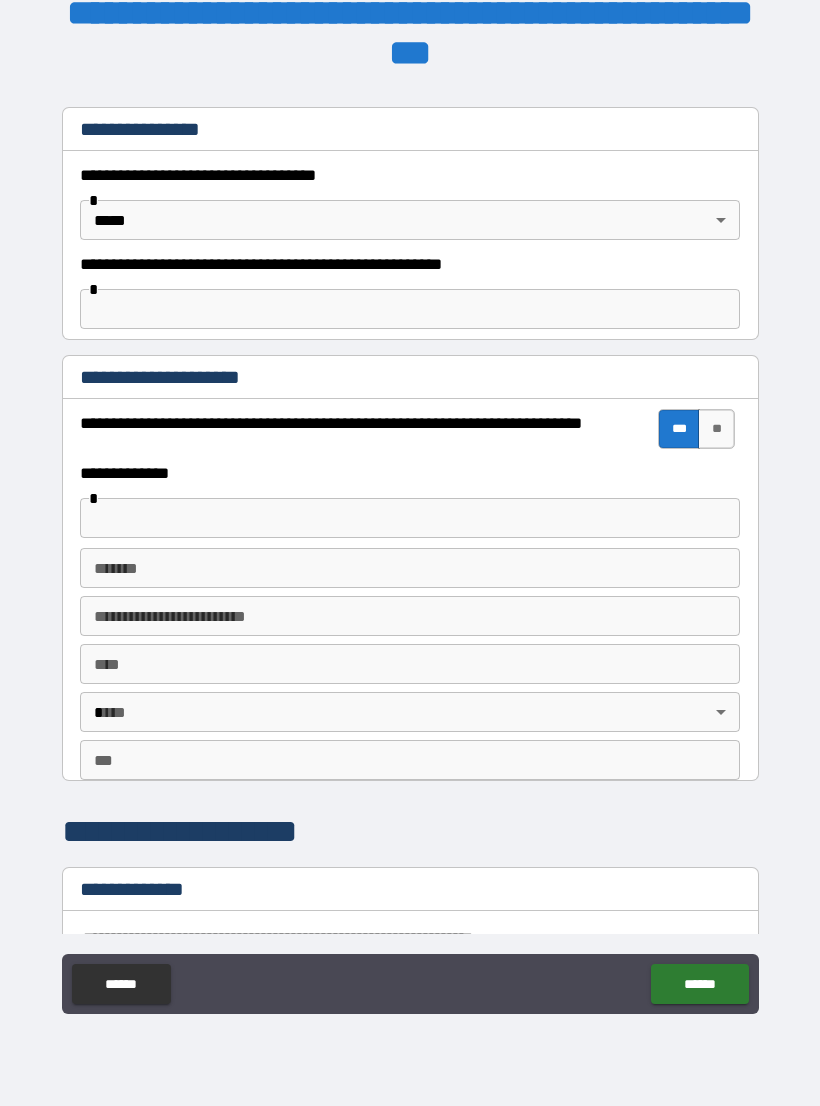click at bounding box center [410, 518] 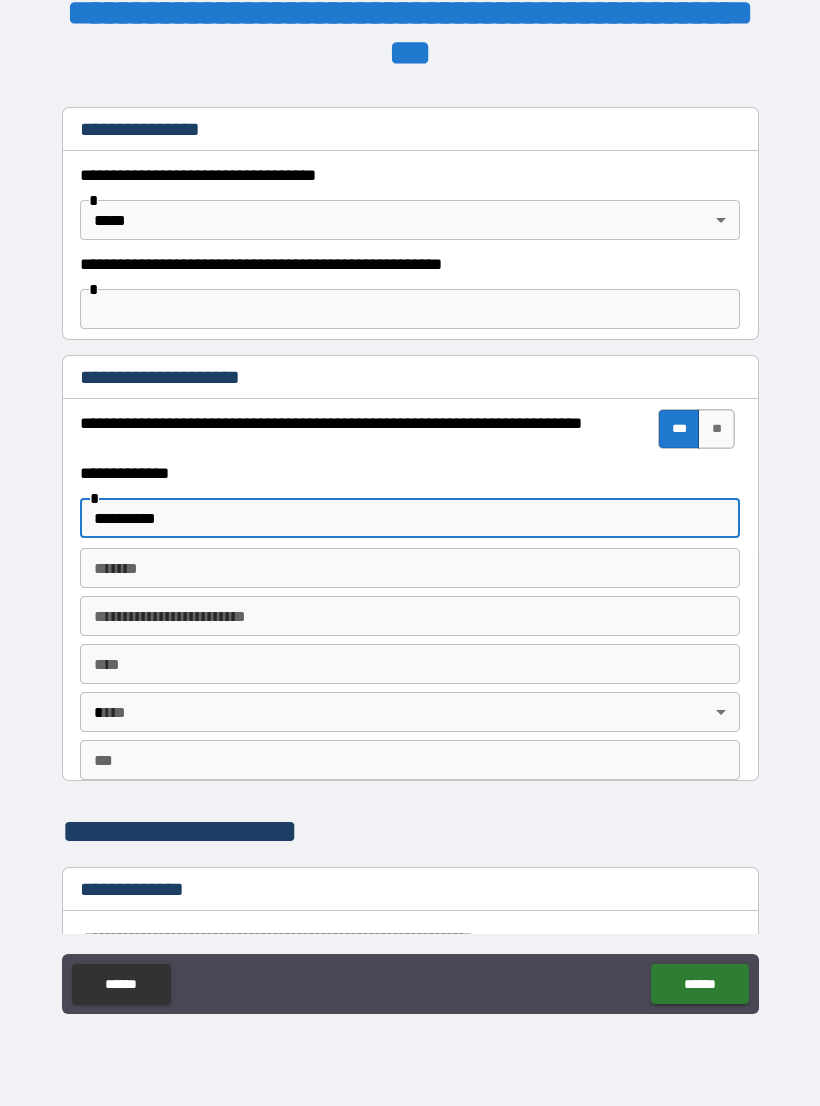 type on "*********" 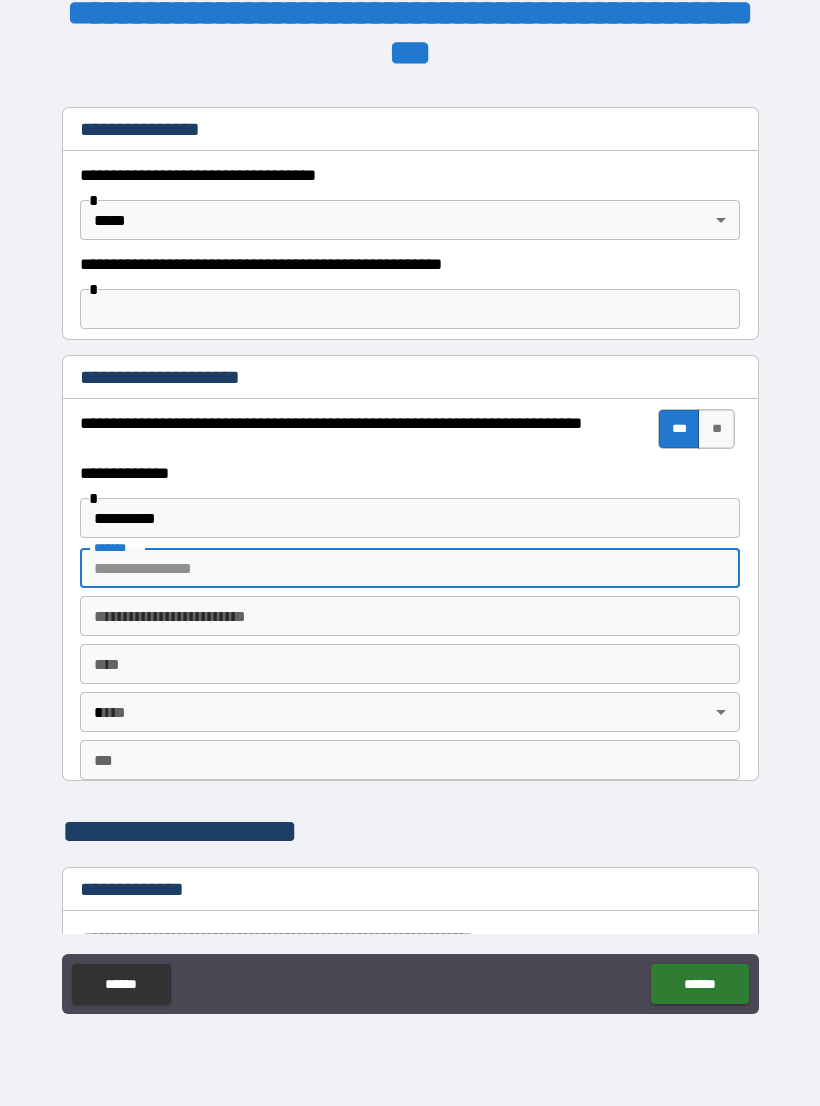 click on "****" at bounding box center [410, 664] 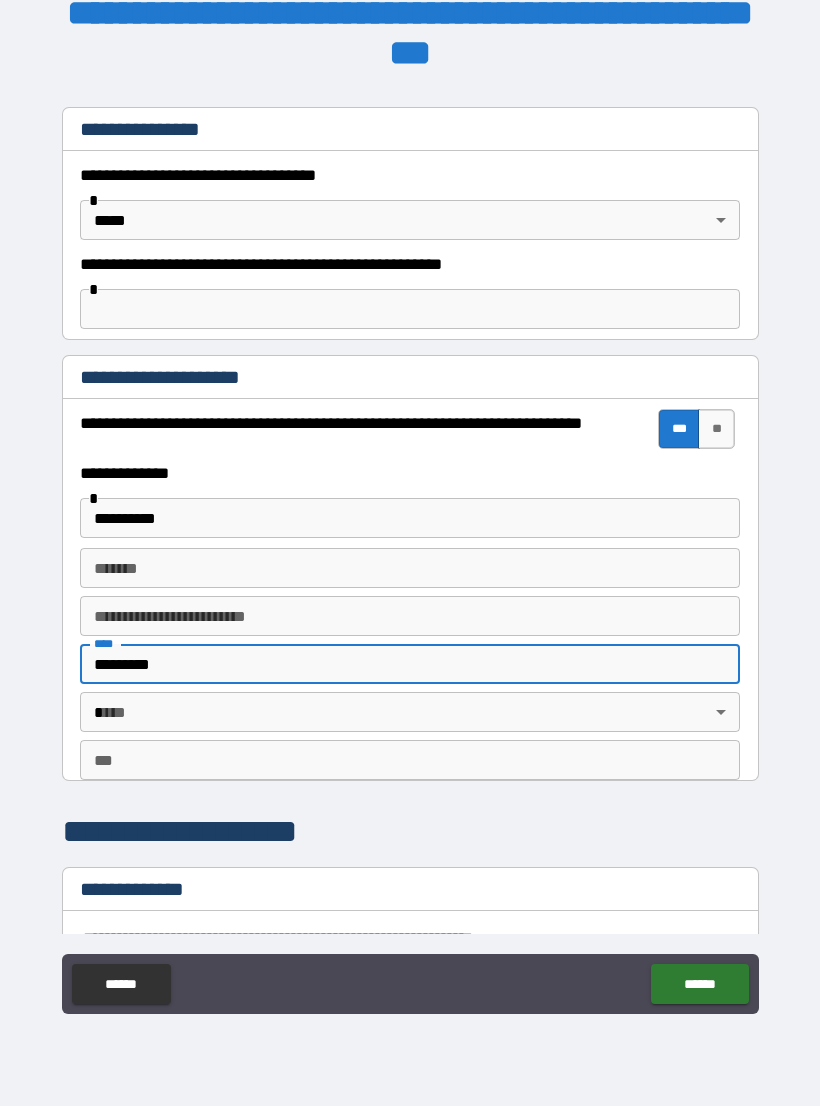 type on "********" 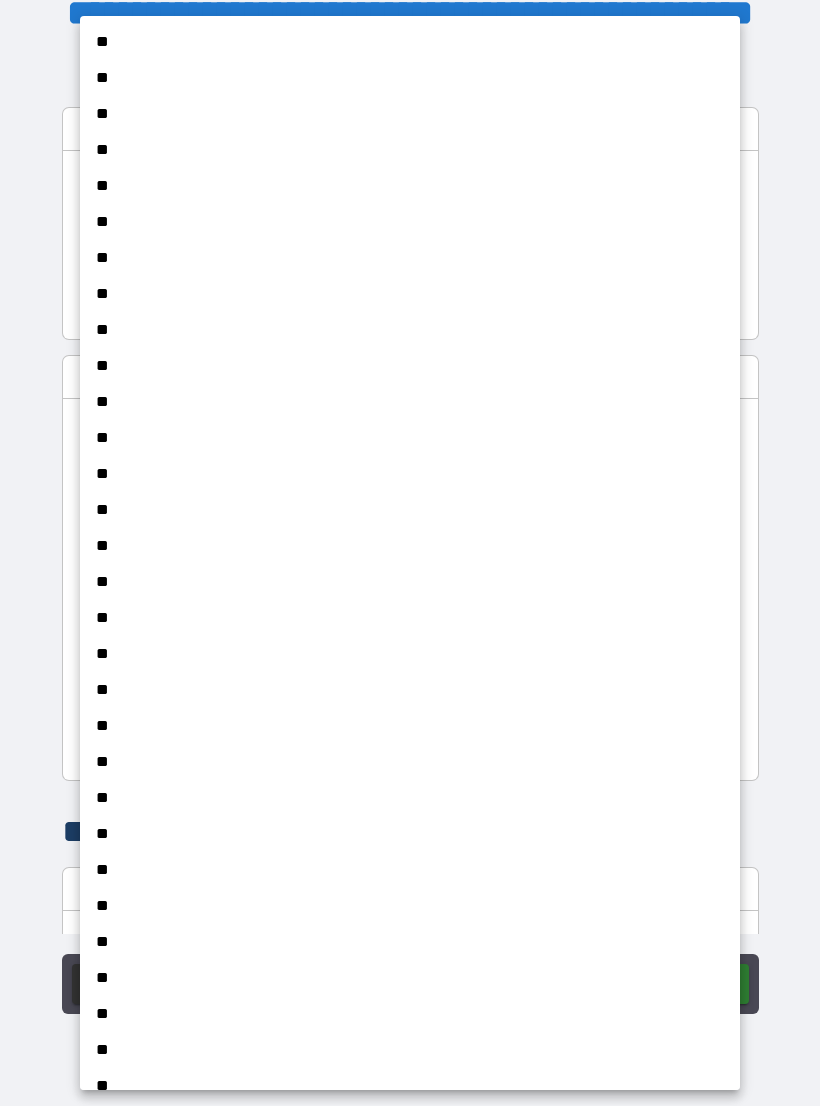 click on "**" at bounding box center [410, 654] 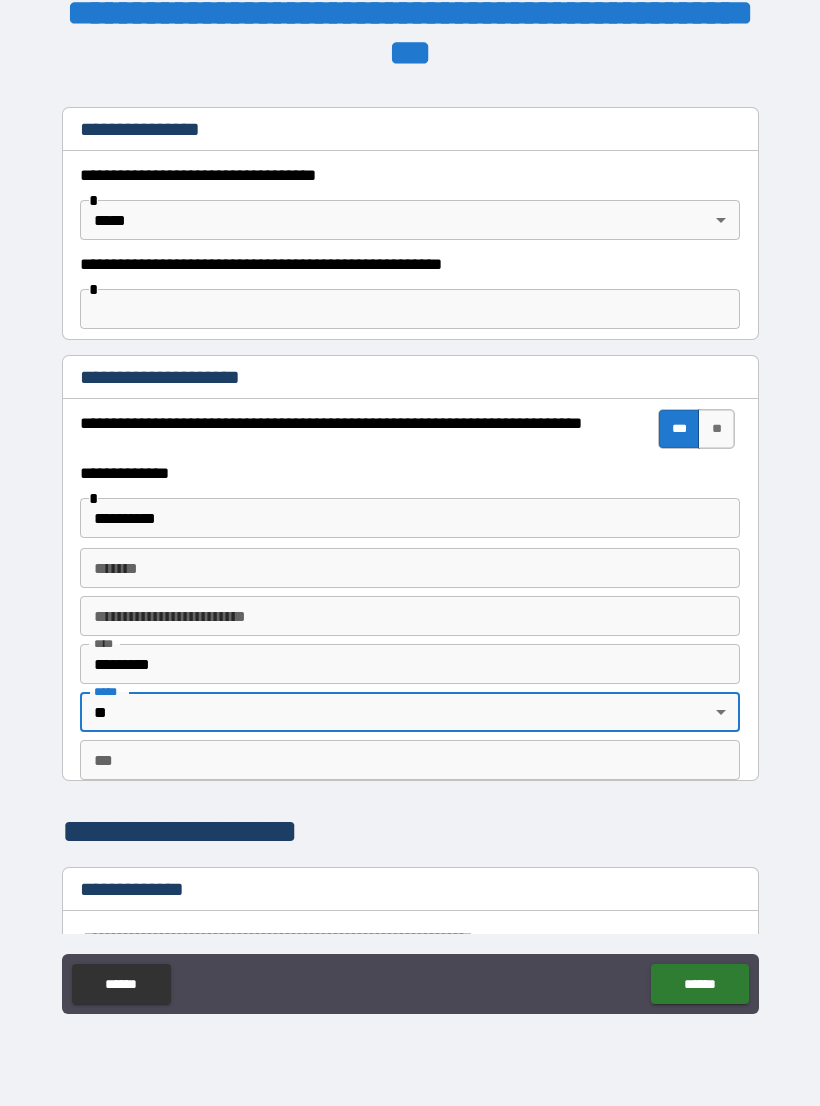 click on "***" at bounding box center [410, 760] 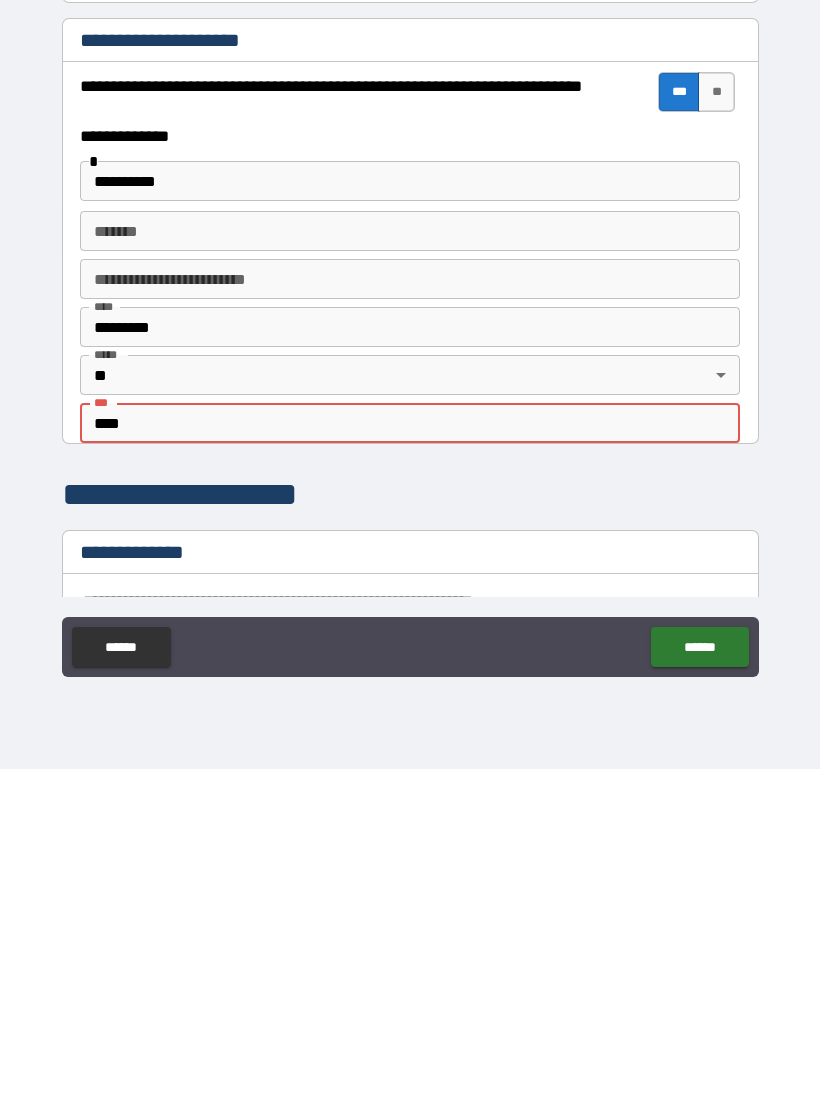 type on "*****" 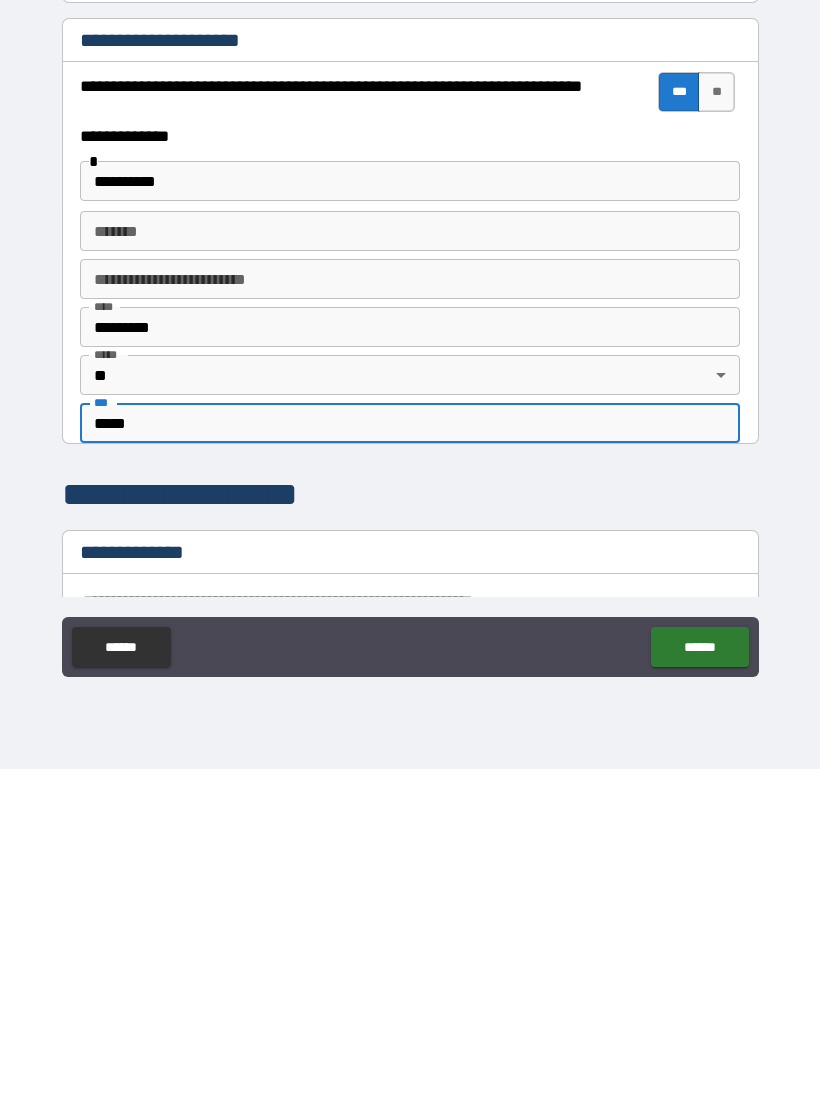 click on "******" at bounding box center [699, 984] 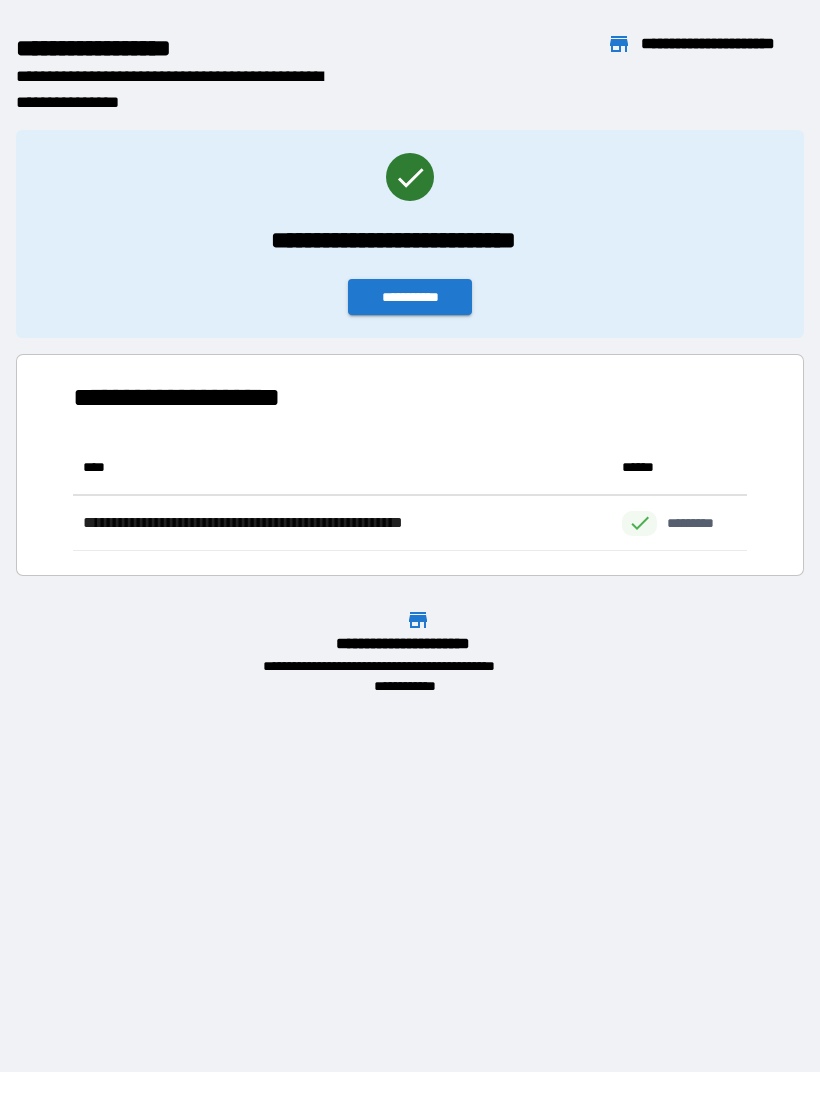 scroll, scrollTop: 1, scrollLeft: 1, axis: both 